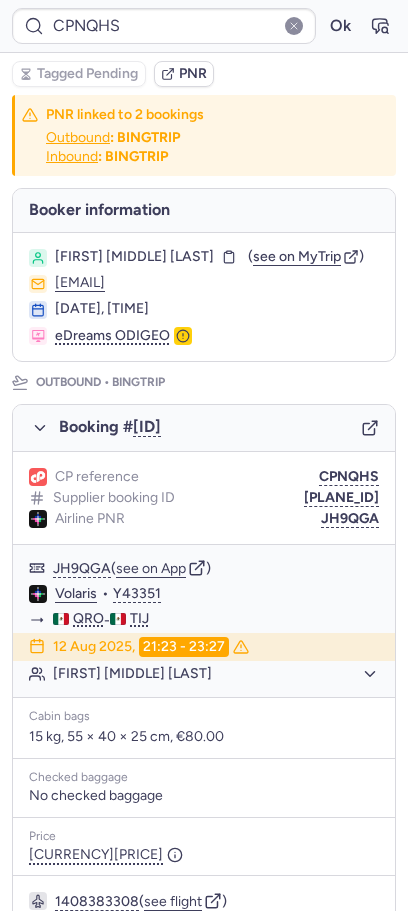 scroll, scrollTop: 0, scrollLeft: 0, axis: both 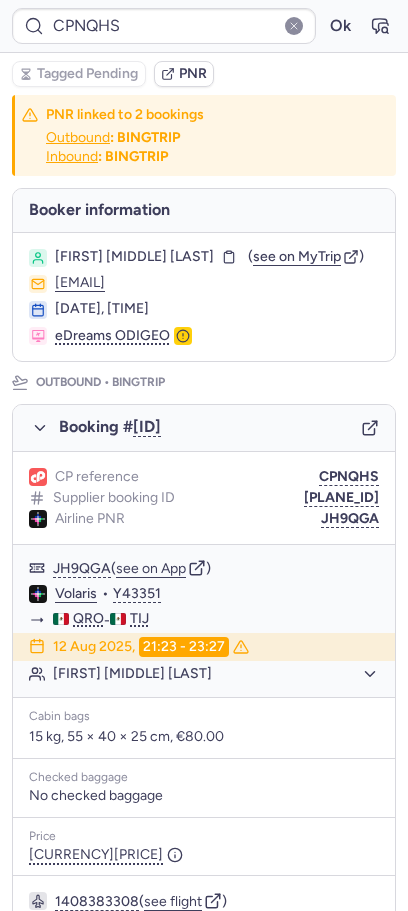 type on "CPMUTG" 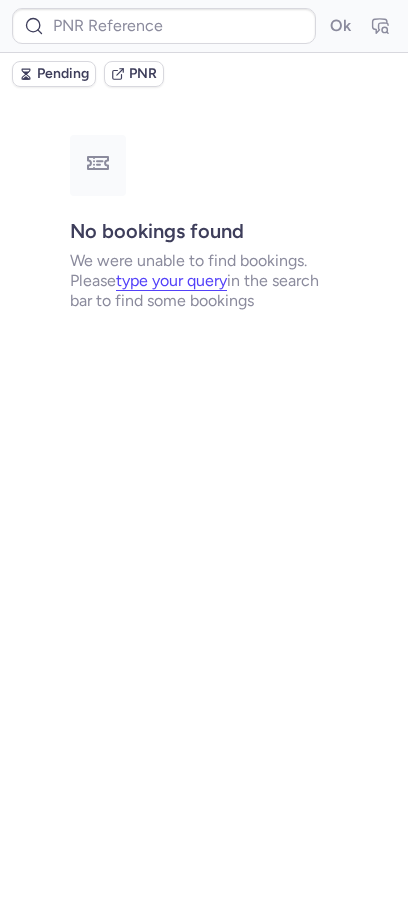 type on "7373879" 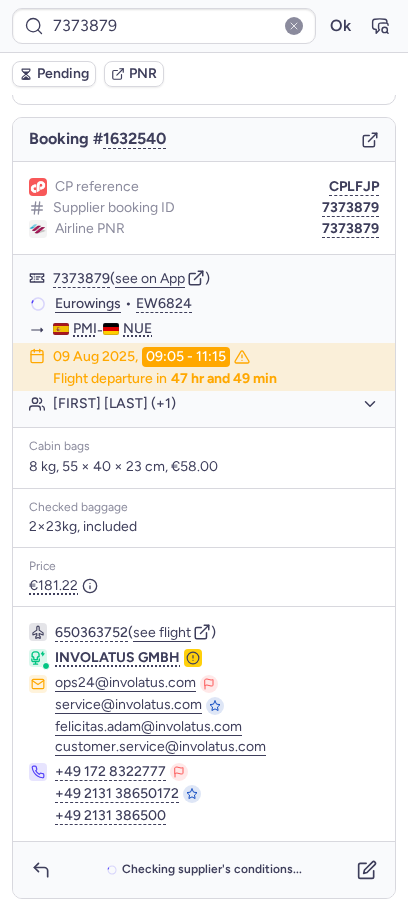 scroll, scrollTop: 155, scrollLeft: 0, axis: vertical 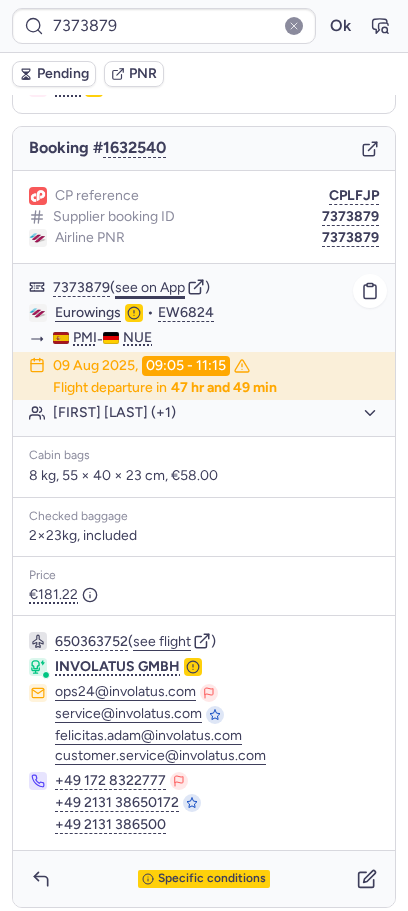 click on "see on App" 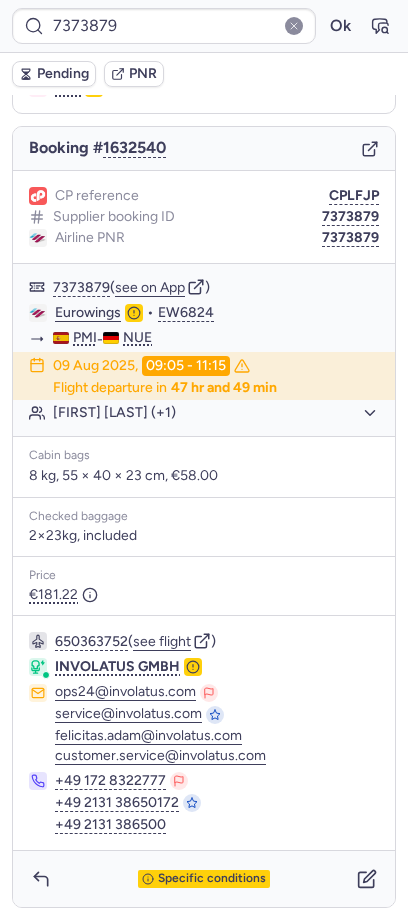 scroll, scrollTop: 164, scrollLeft: 0, axis: vertical 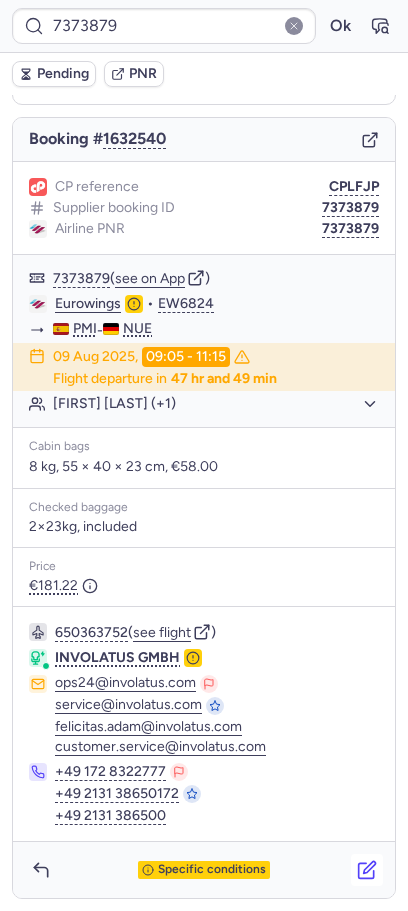click 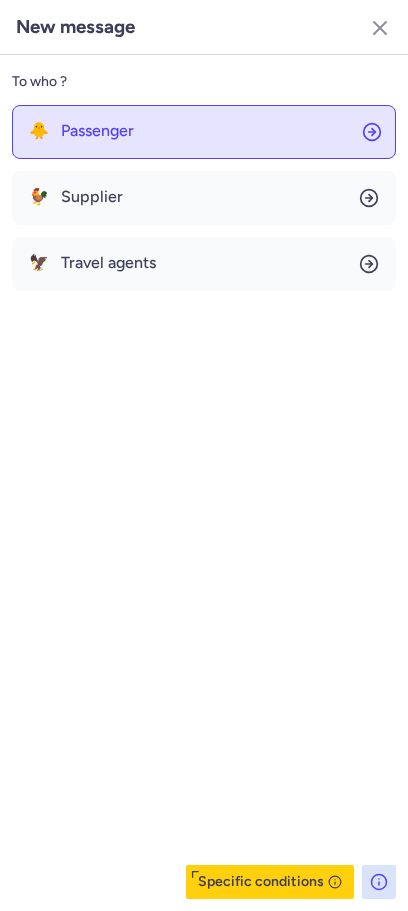 click on "🐥 Passenger" 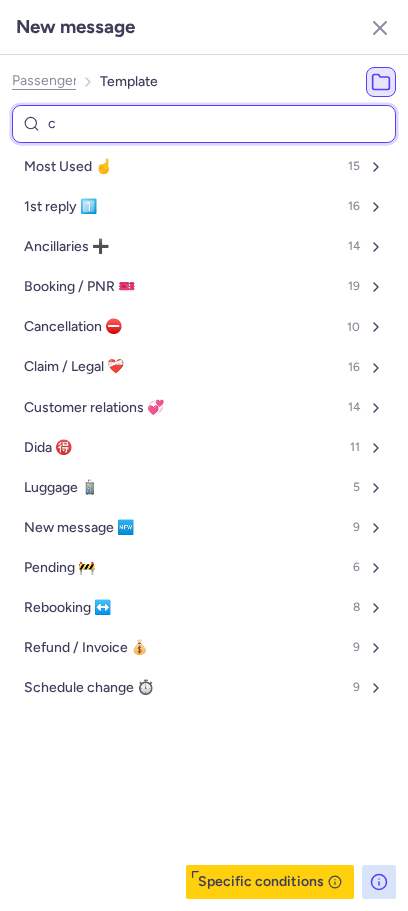 type on "ca" 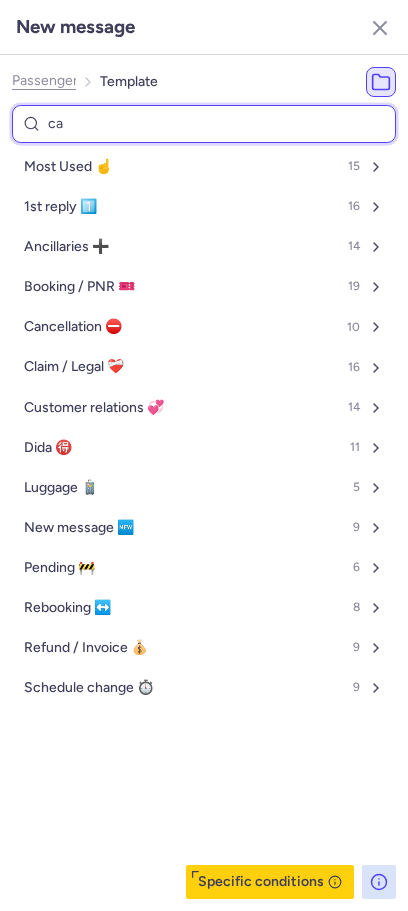 select on "en" 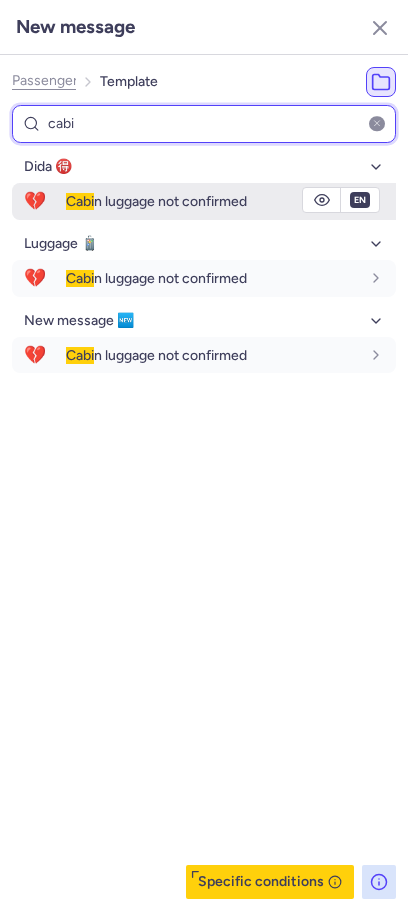 type on "cabi" 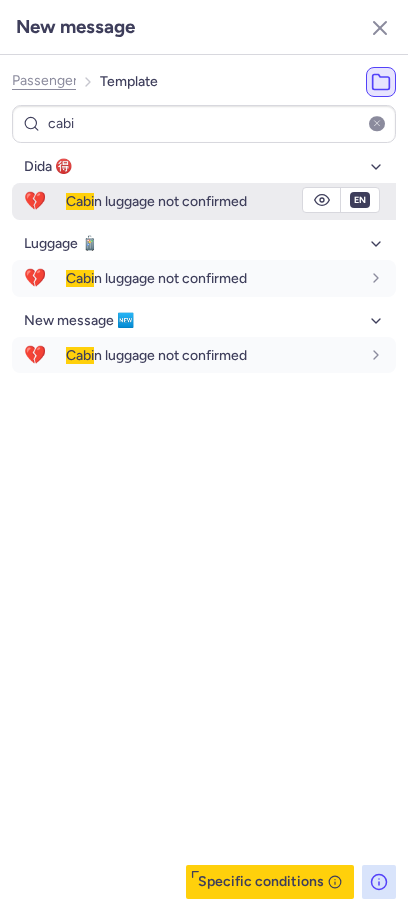 click on "Cabi n luggage not confirmed" at bounding box center (213, 201) 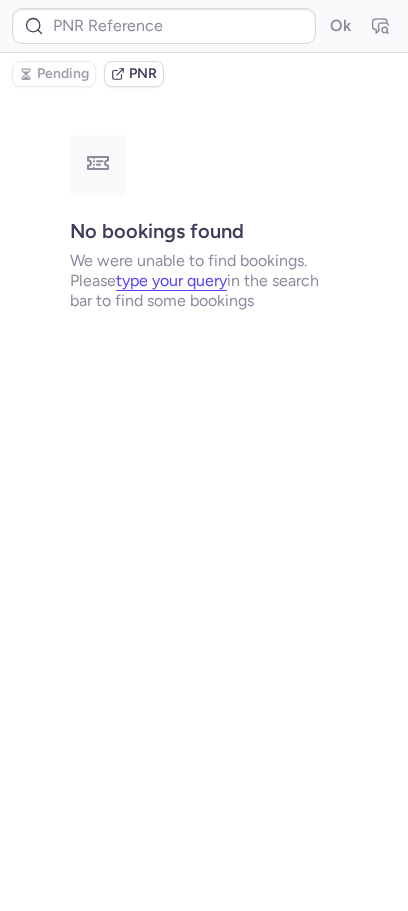 scroll, scrollTop: 0, scrollLeft: 0, axis: both 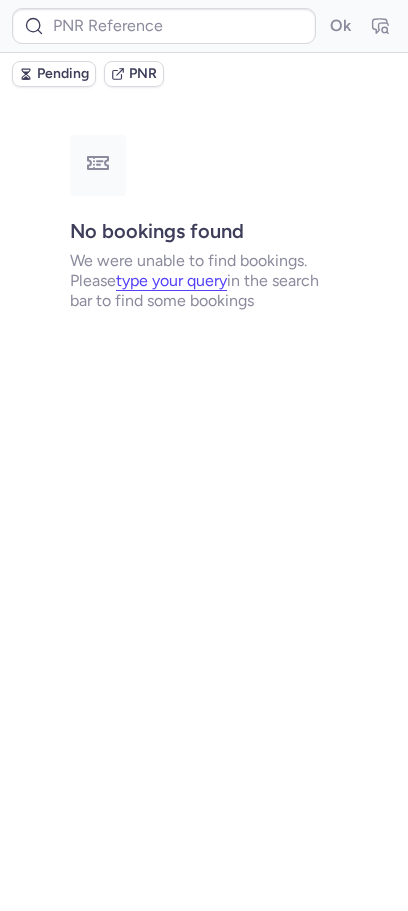 type on "7373879" 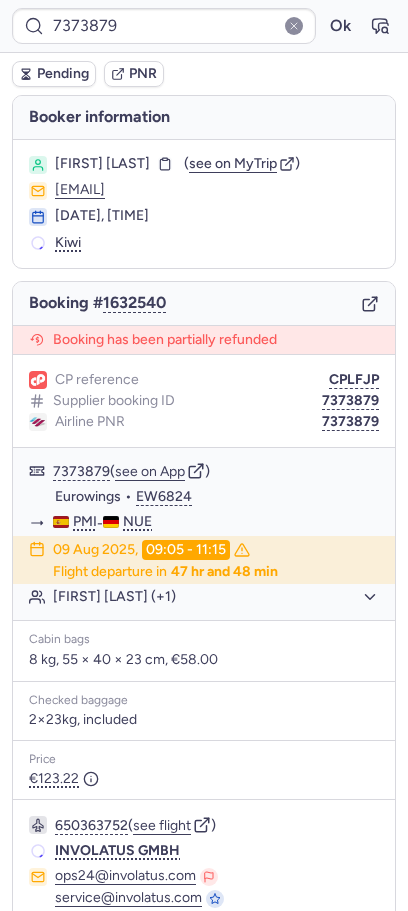 type on "[ID]" 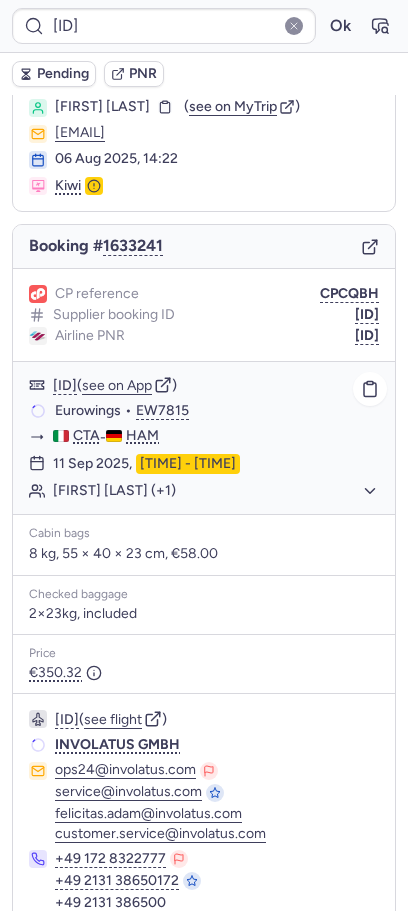 scroll, scrollTop: 144, scrollLeft: 0, axis: vertical 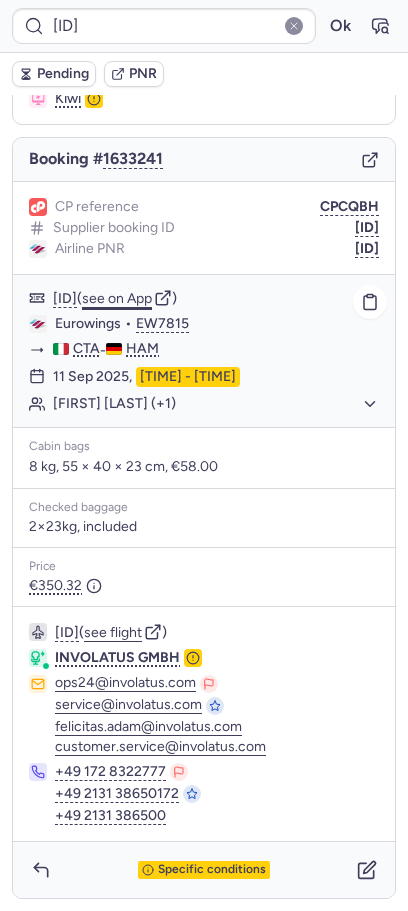 click on "see on App" 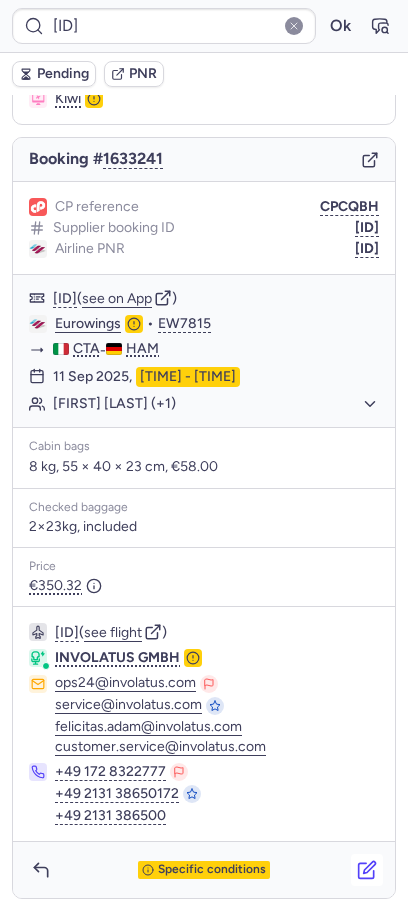 click 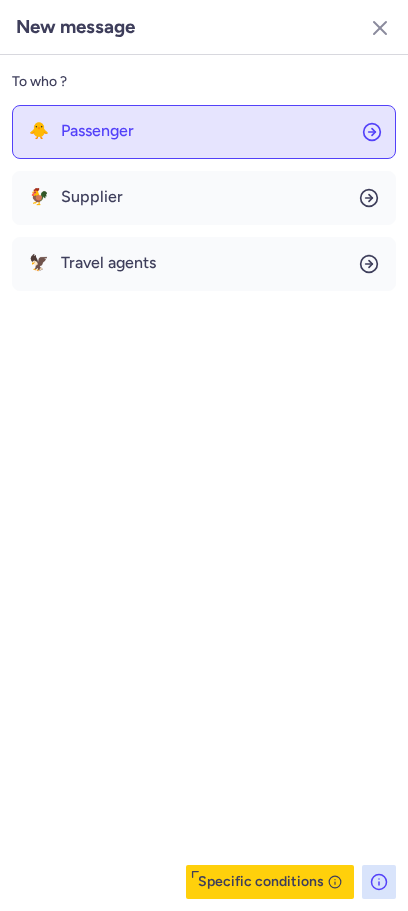 click on "🐥 Passenger" 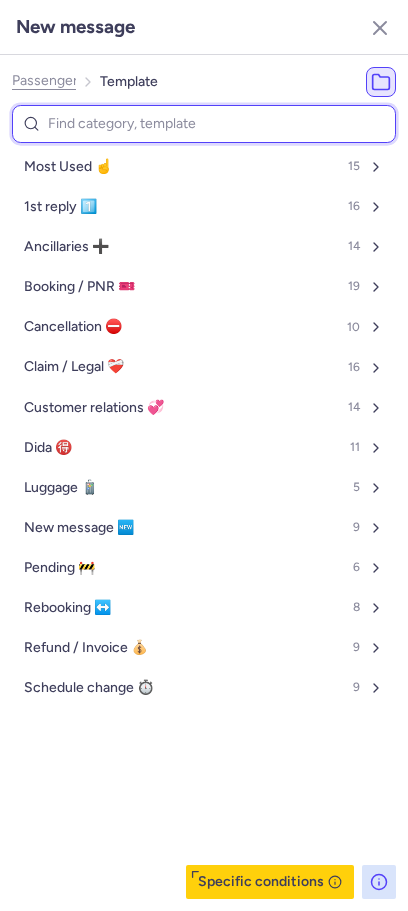 click at bounding box center [204, 124] 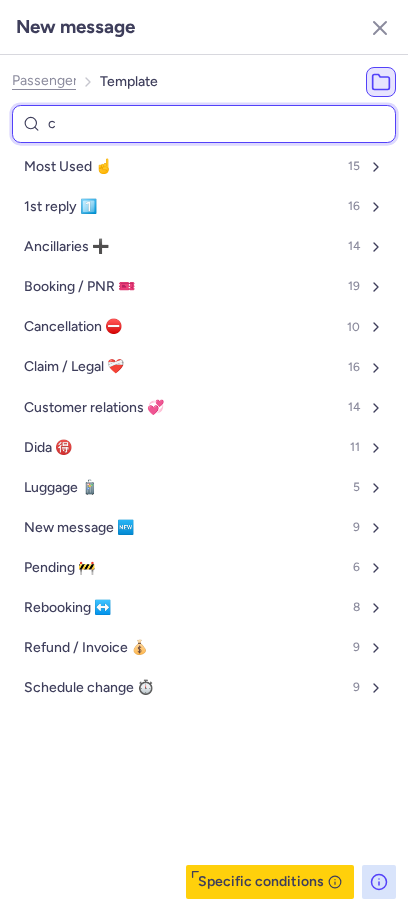 type on "ca" 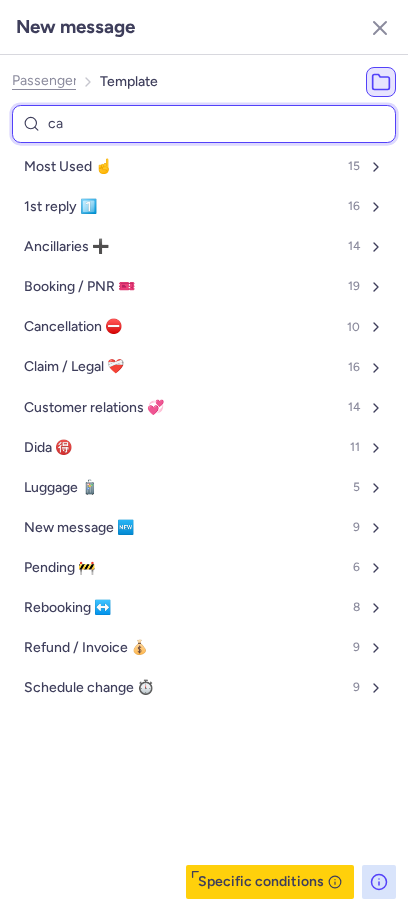 select on "en" 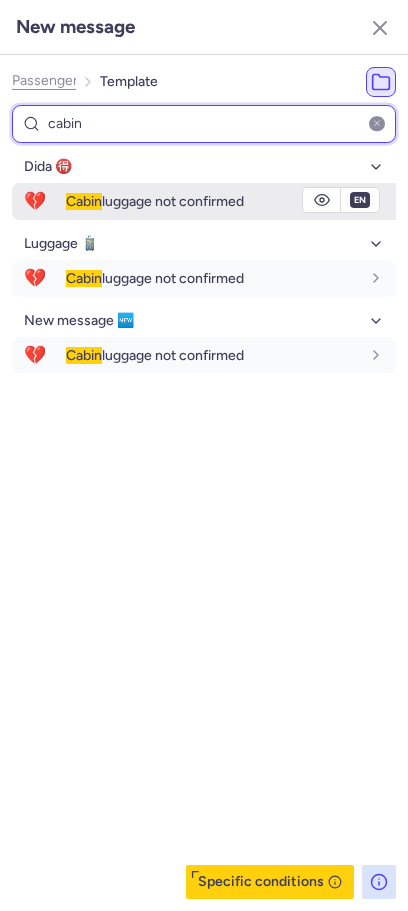 type on "cabin" 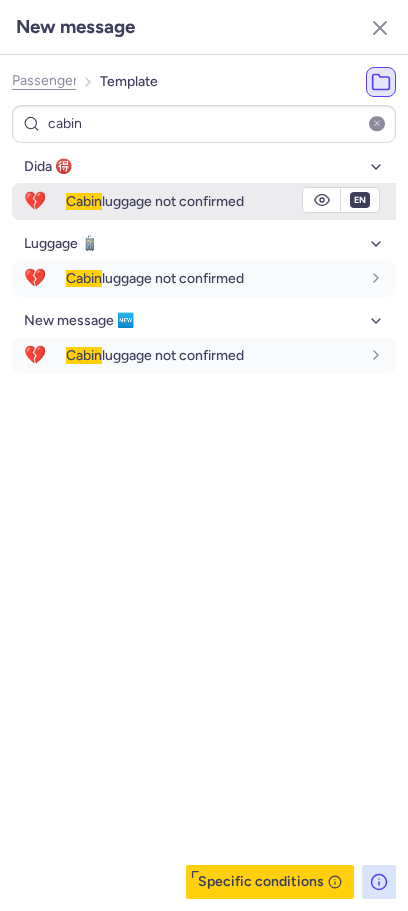 click on "Cabin  luggage not confirmed" at bounding box center (155, 201) 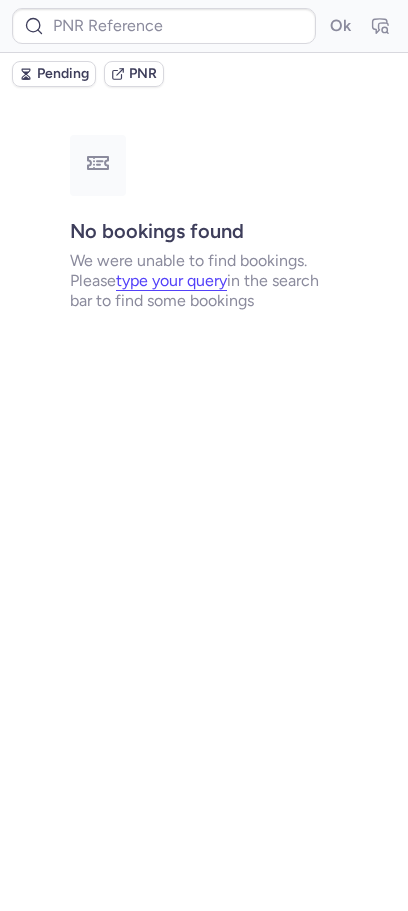 scroll, scrollTop: 0, scrollLeft: 0, axis: both 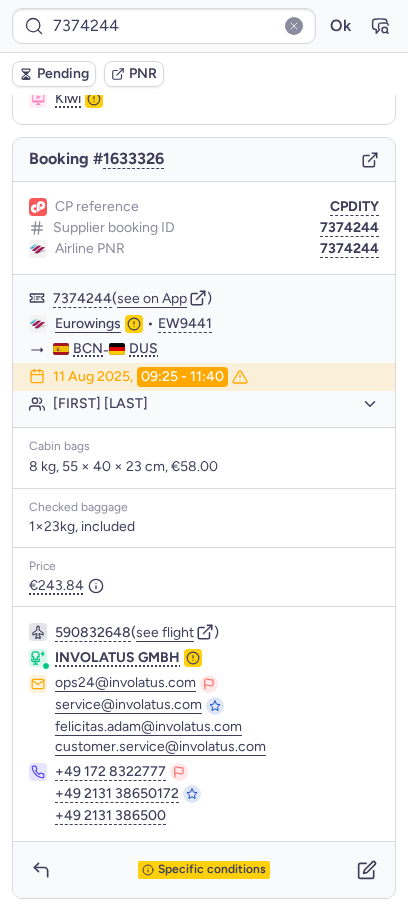type on "[ID]" 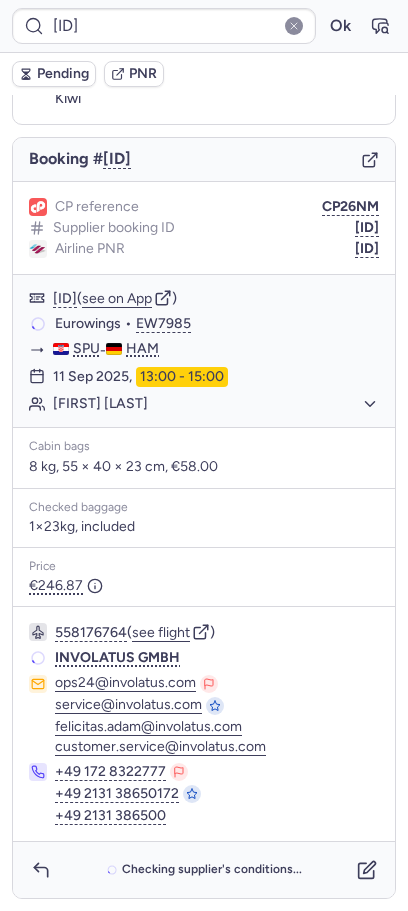 scroll, scrollTop: 144, scrollLeft: 0, axis: vertical 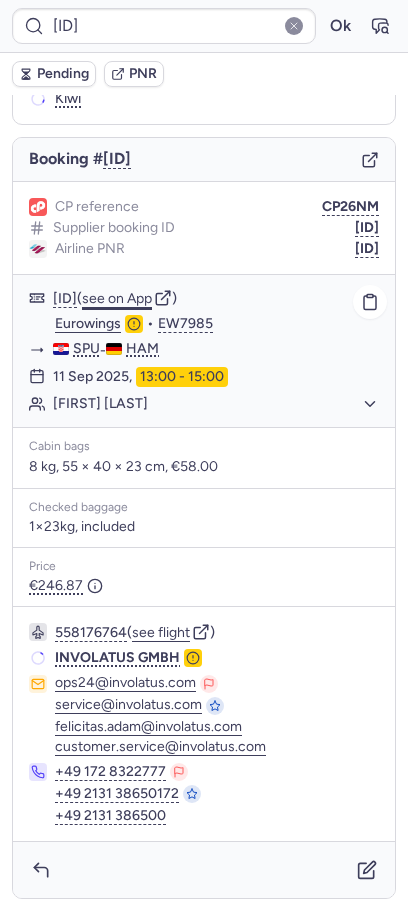 click on "see on App" 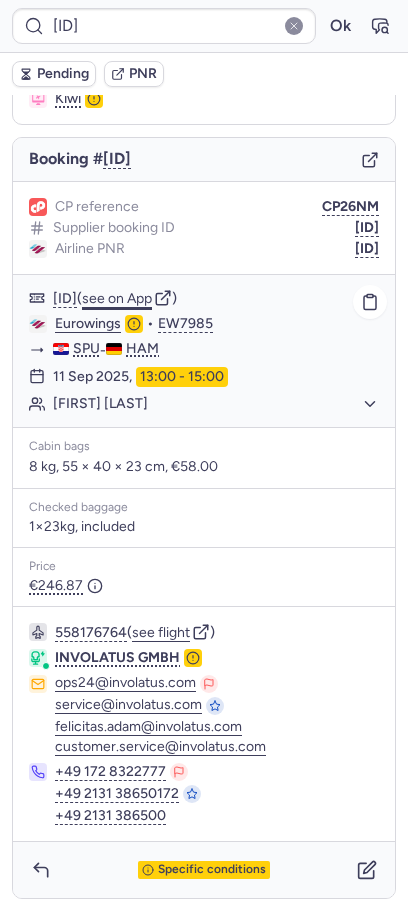 type 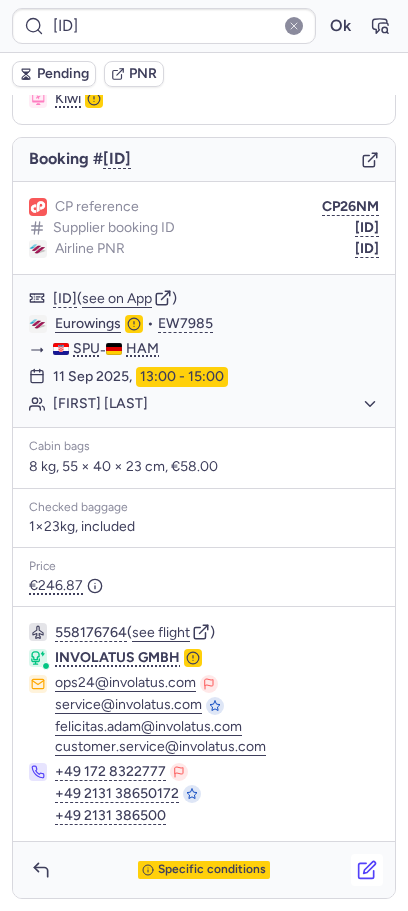 click 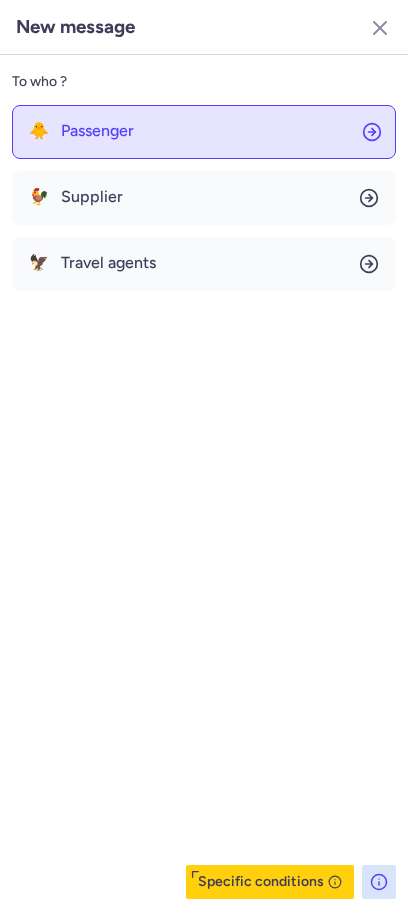 click on "🐥 Passenger" 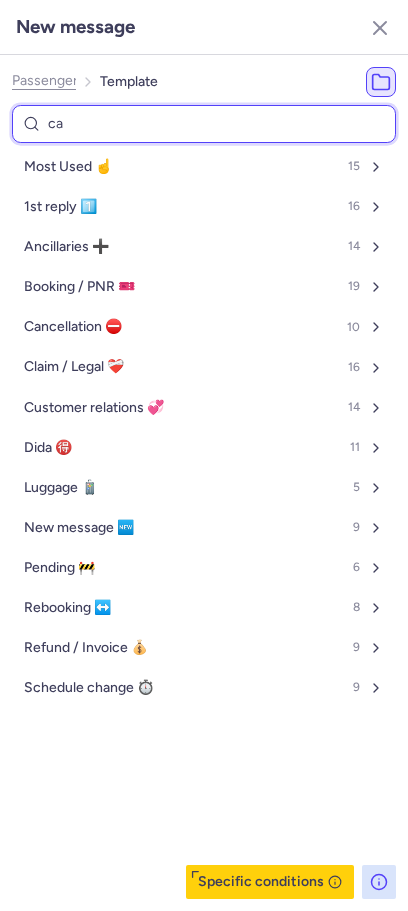type on "cab" 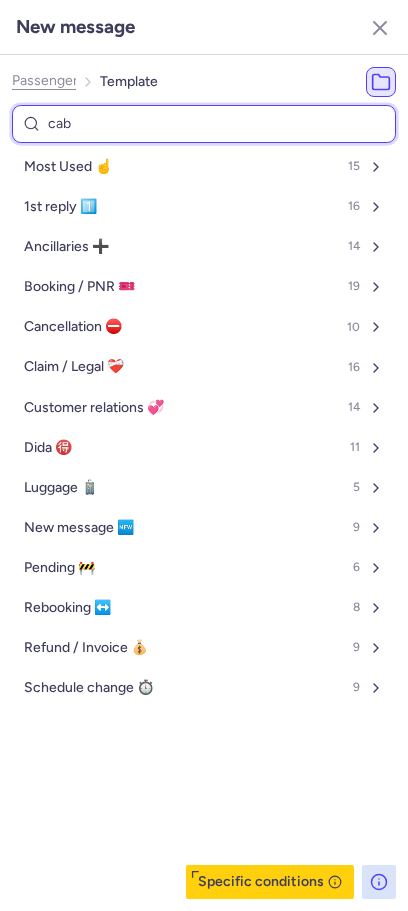 select on "en" 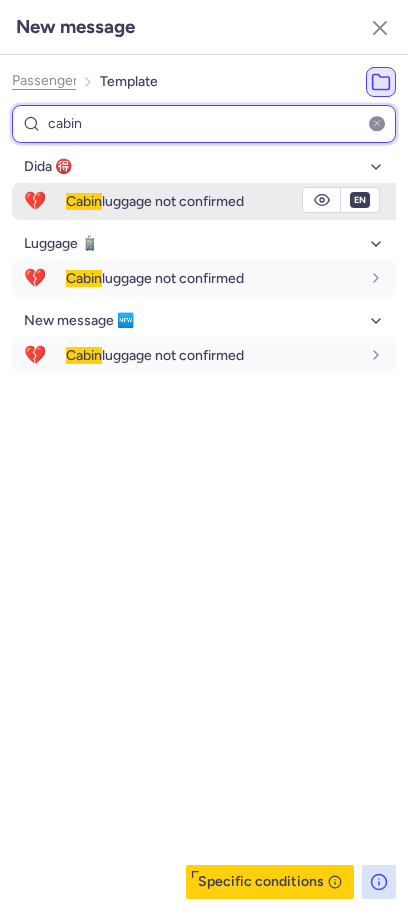 type on "cabin" 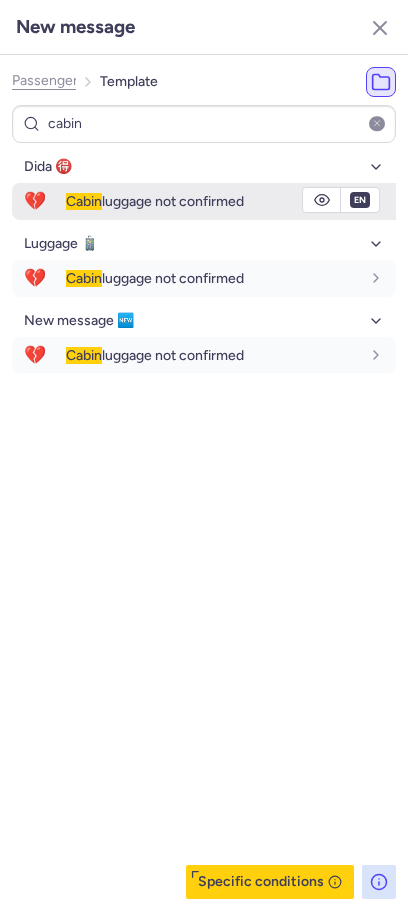 click on "Cabin  luggage not confirmed" at bounding box center [231, 201] 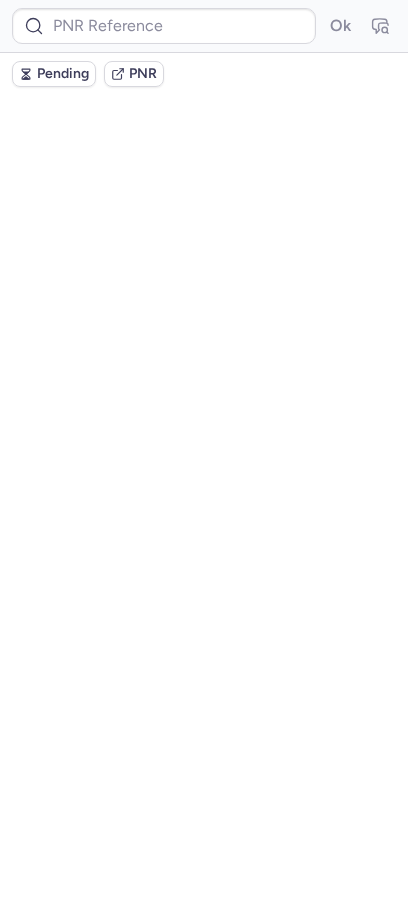 scroll, scrollTop: 0, scrollLeft: 0, axis: both 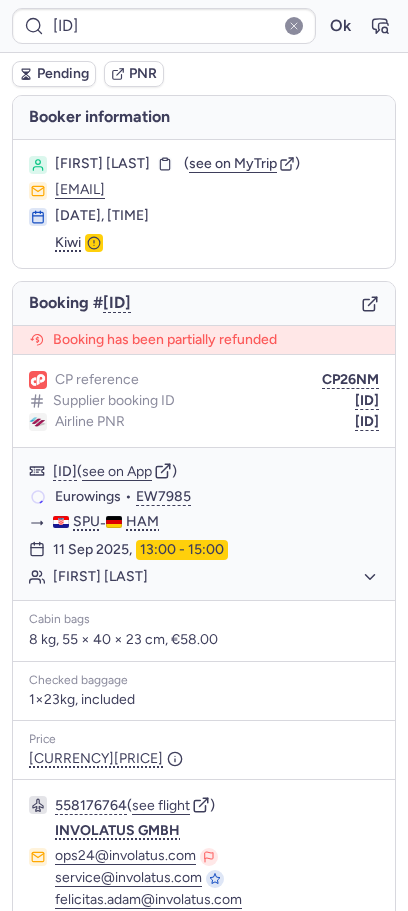 type on "7374244" 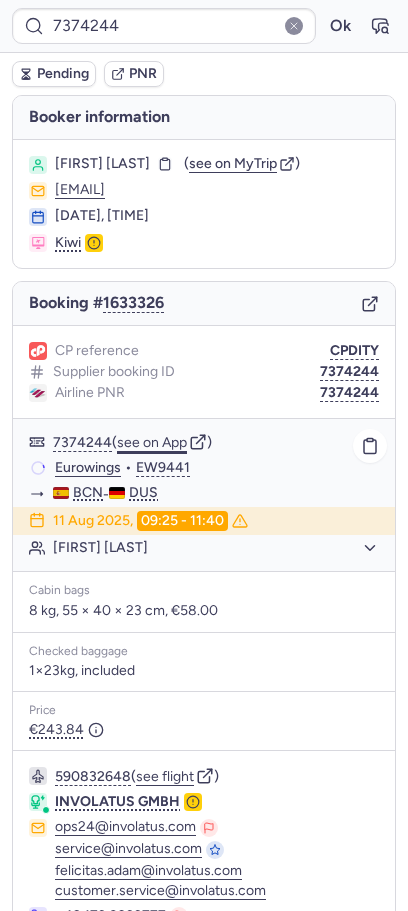click on "see on App" 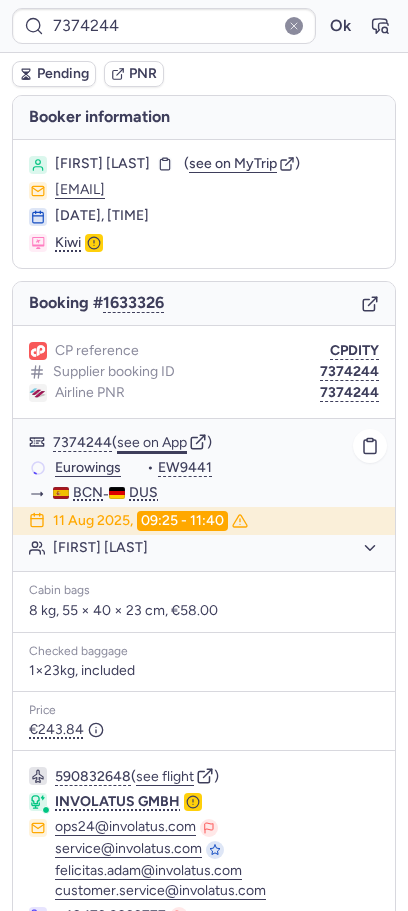 type 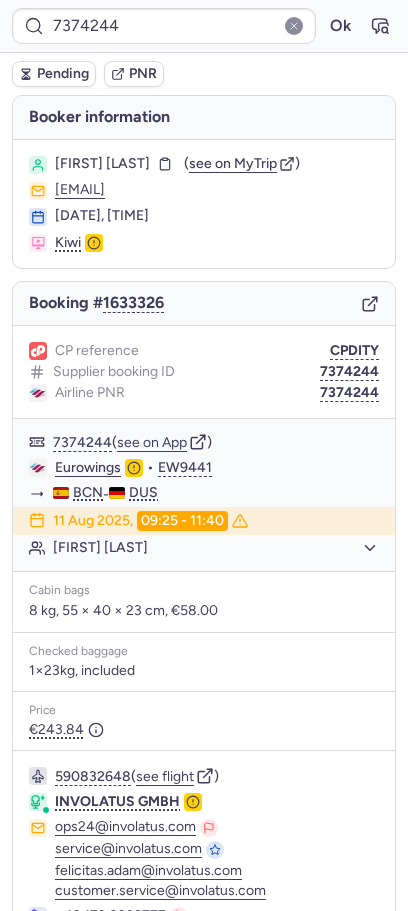 scroll, scrollTop: 158, scrollLeft: 0, axis: vertical 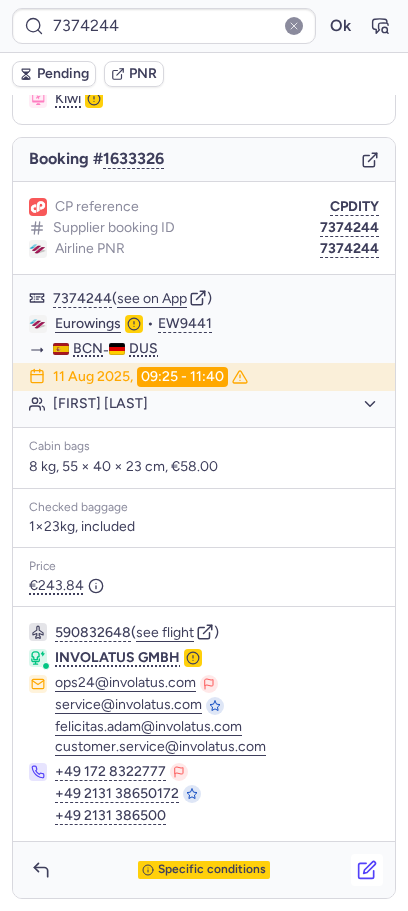 click 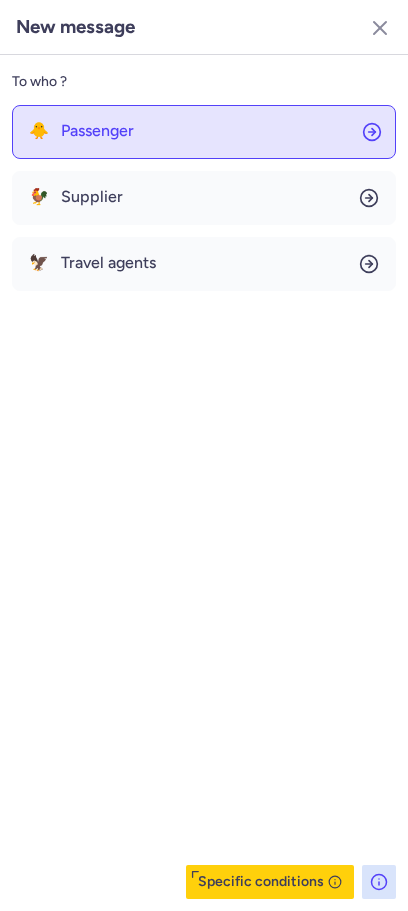 click on "🐥 Passenger" 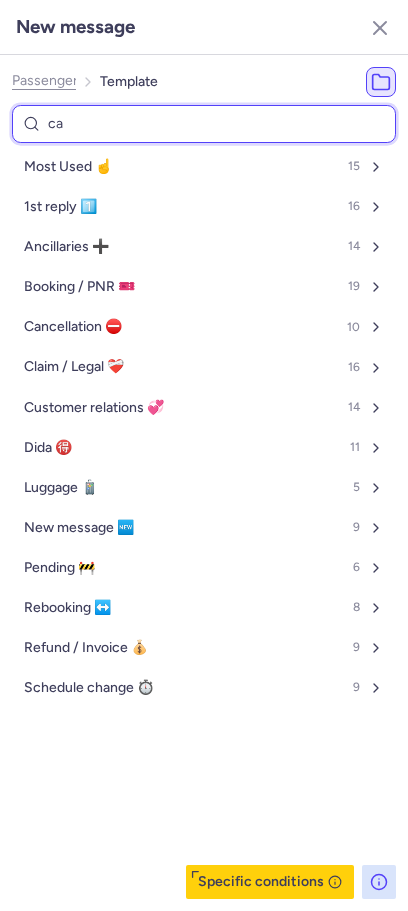 type on "cab" 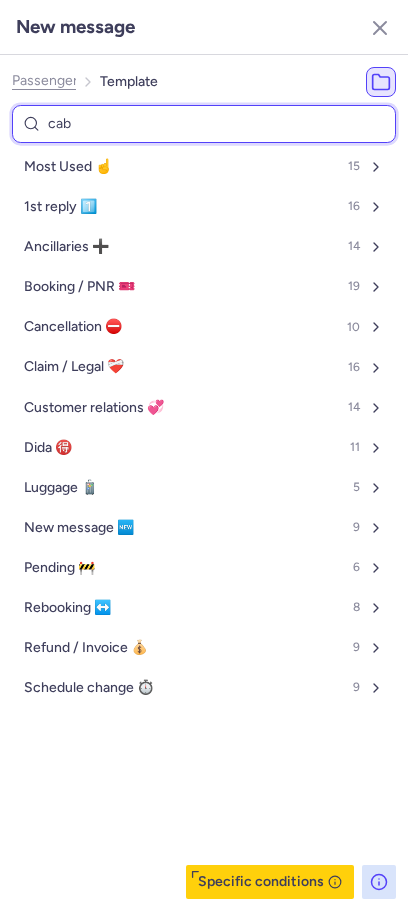 select on "en" 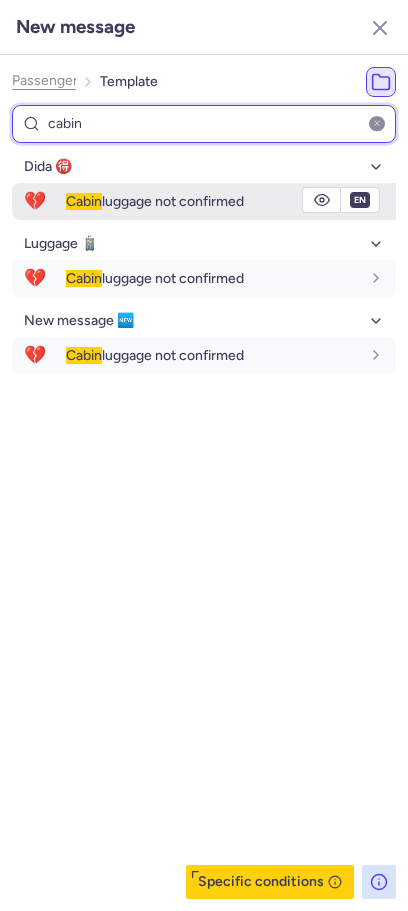 type on "cabin" 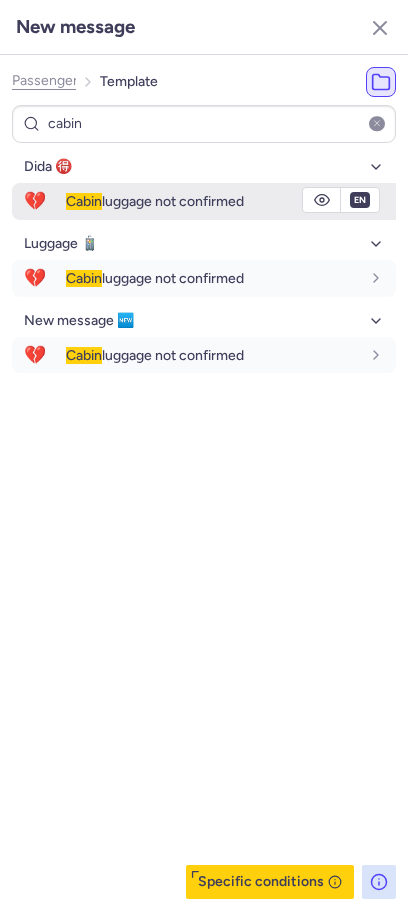 click on "Cabin  luggage not confirmed" at bounding box center (231, 201) 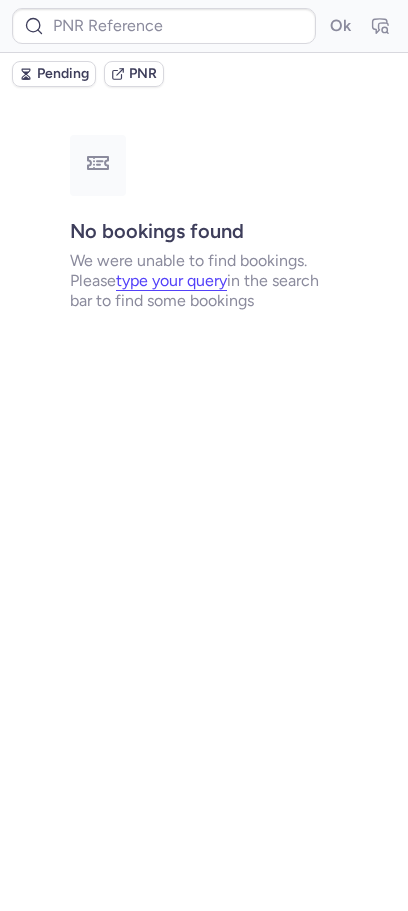 scroll, scrollTop: 0, scrollLeft: 0, axis: both 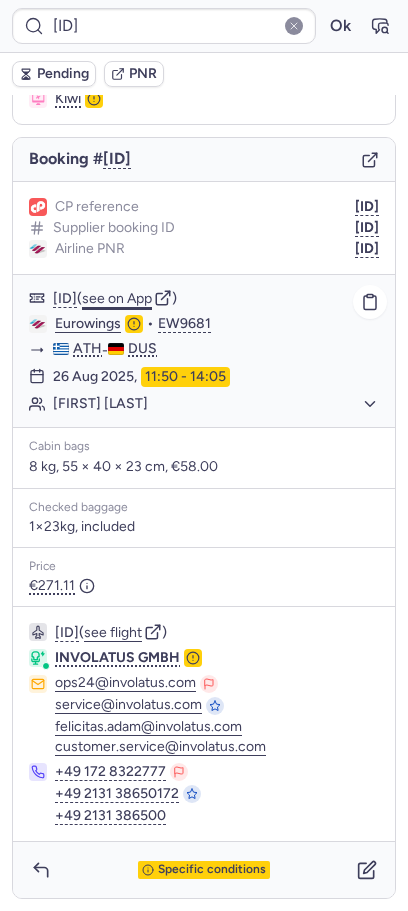 click on "see on App" 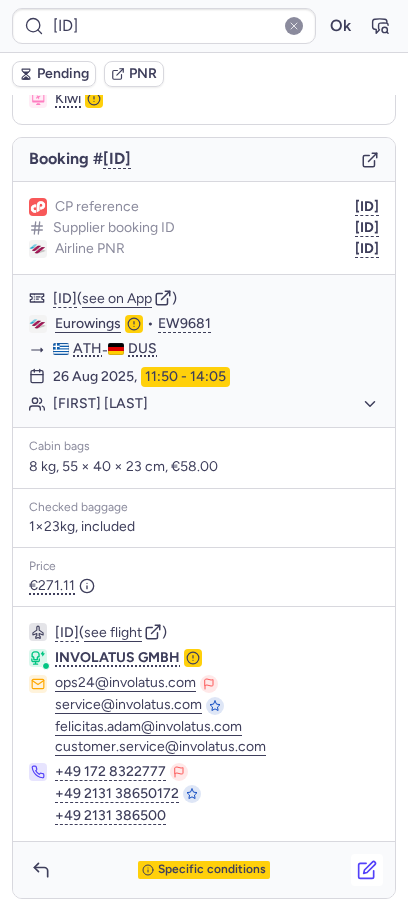 click 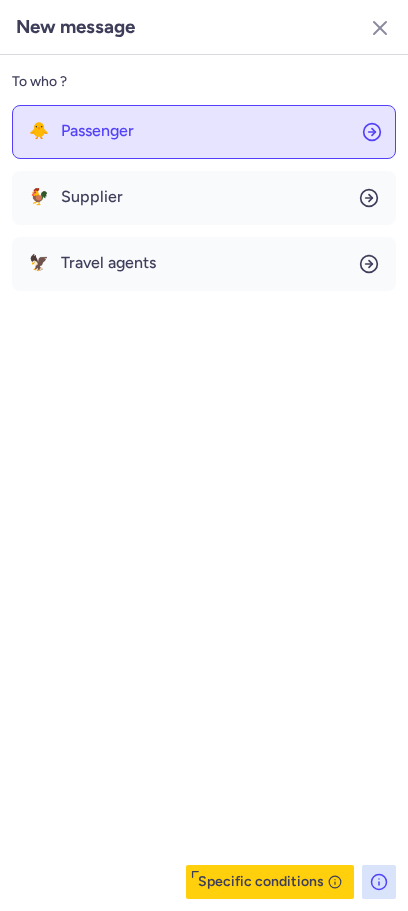 click on "🐥 Passenger" 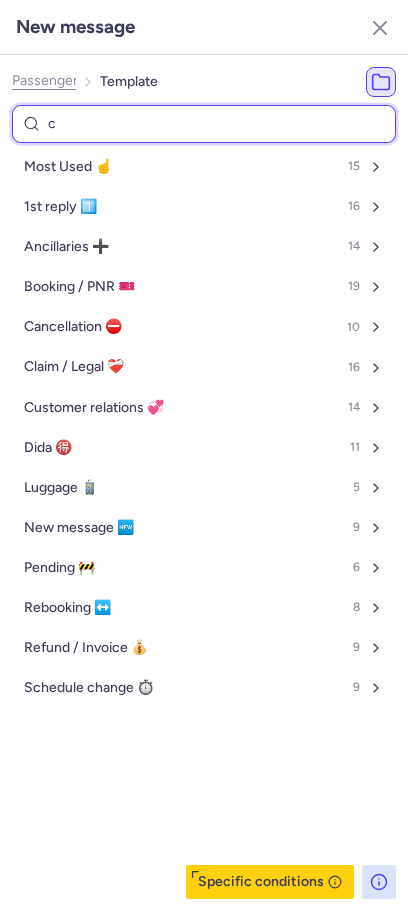 type on "ca" 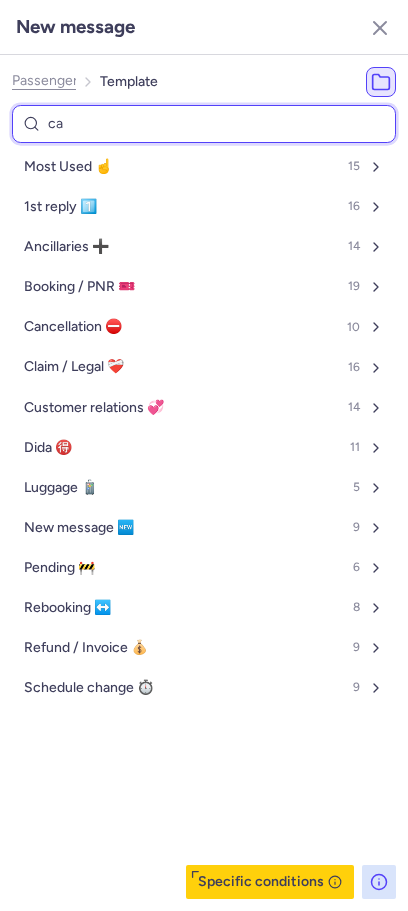 select on "en" 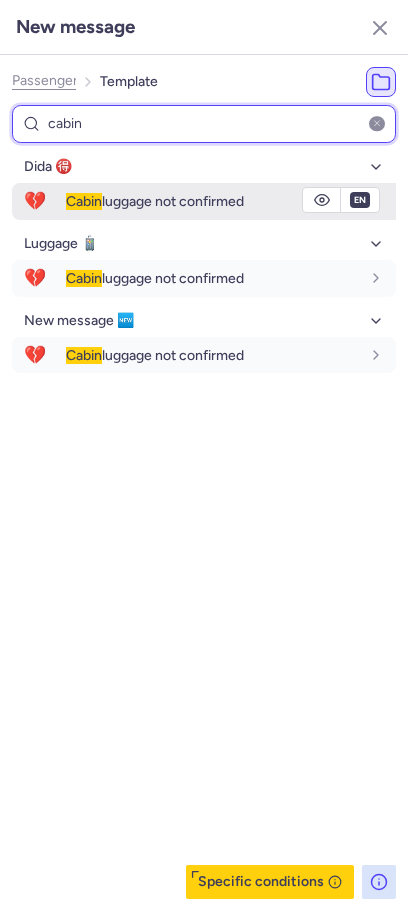 type on "cabin" 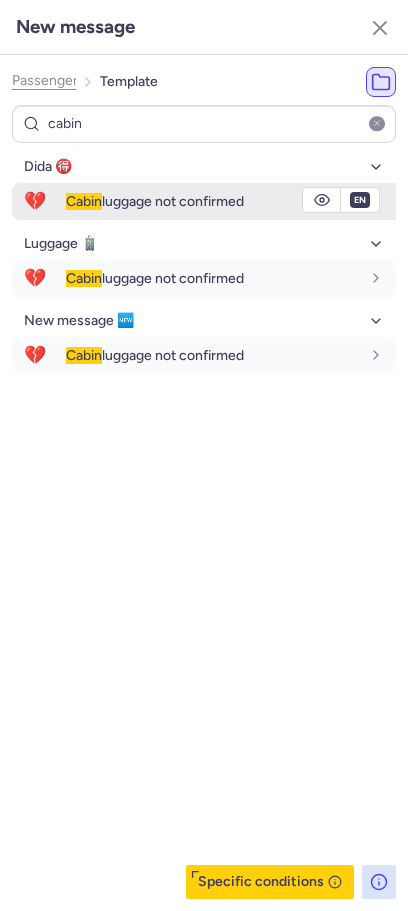 click on "Cabin  luggage not confirmed" at bounding box center (213, 201) 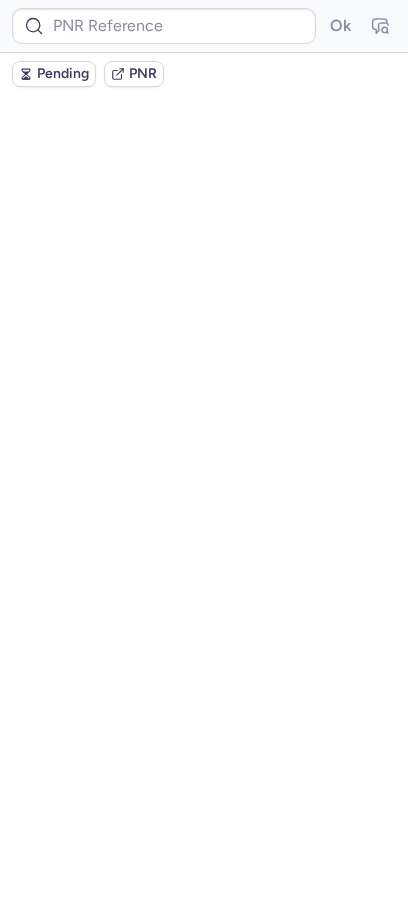 scroll, scrollTop: 0, scrollLeft: 0, axis: both 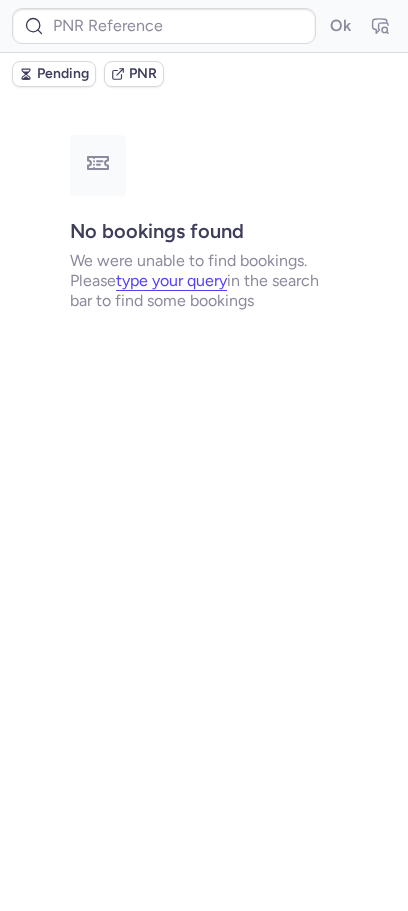 type on "[ID]" 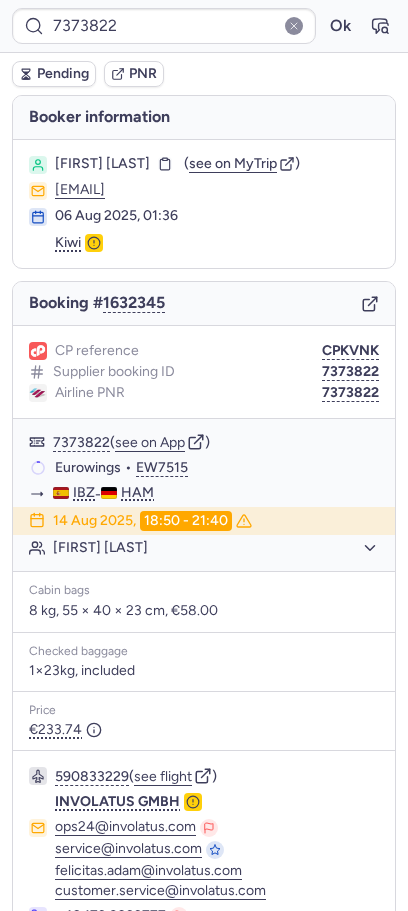 scroll, scrollTop: 144, scrollLeft: 0, axis: vertical 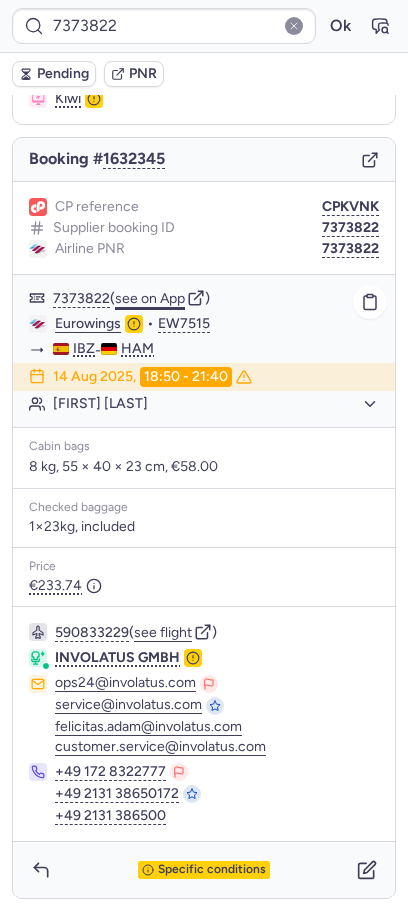click on "see on App" 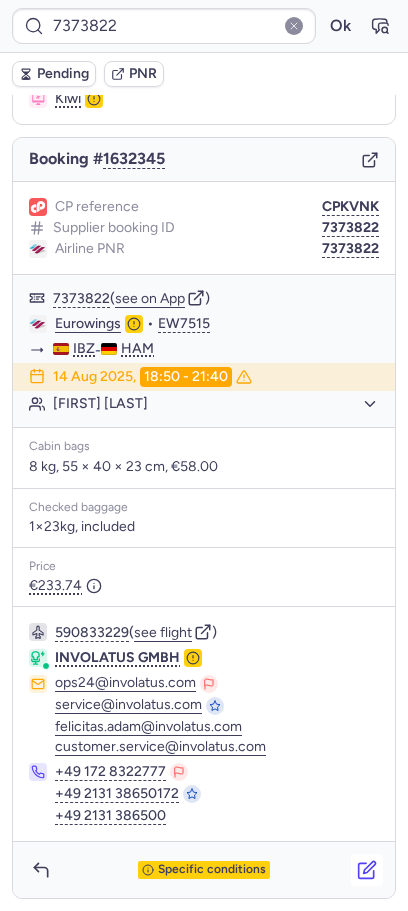 click 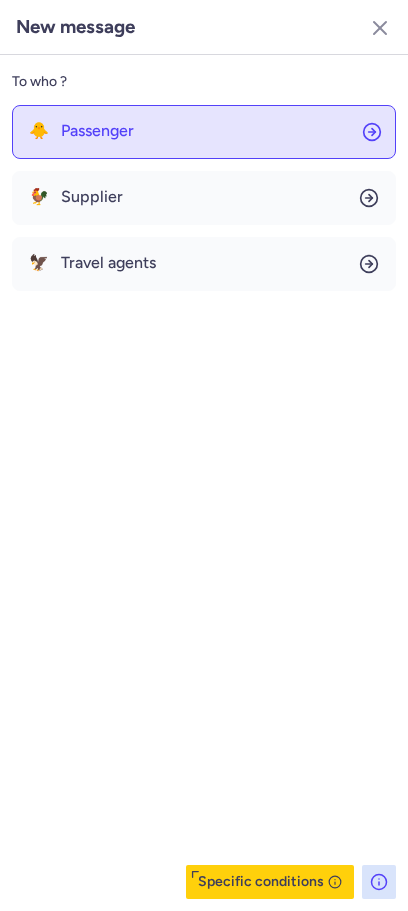 click on "🐥 Passenger" 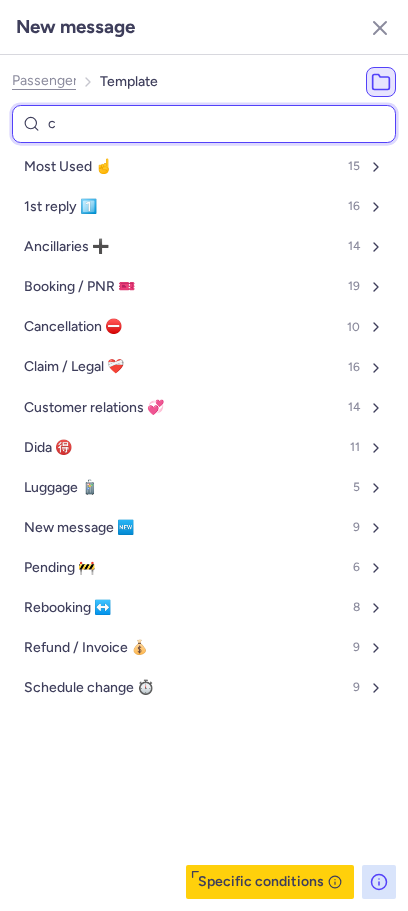 type on "ca" 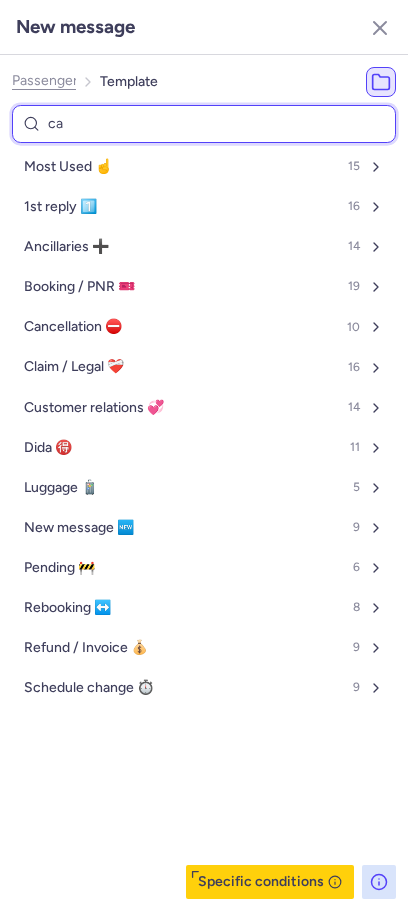 select on "en" 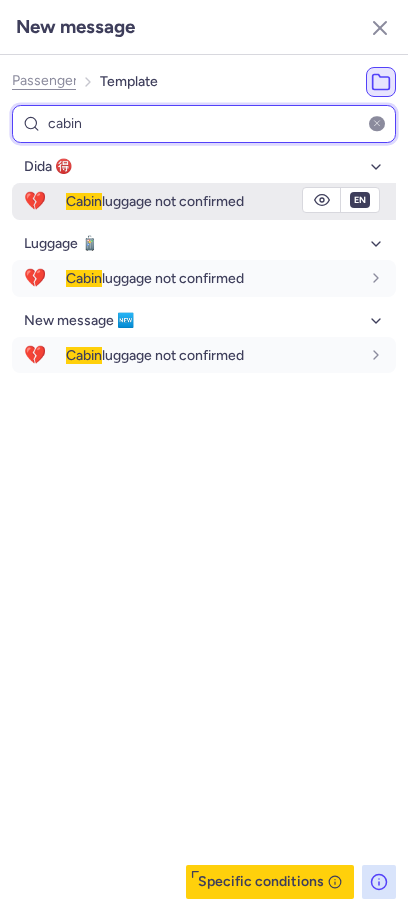 type on "cabin" 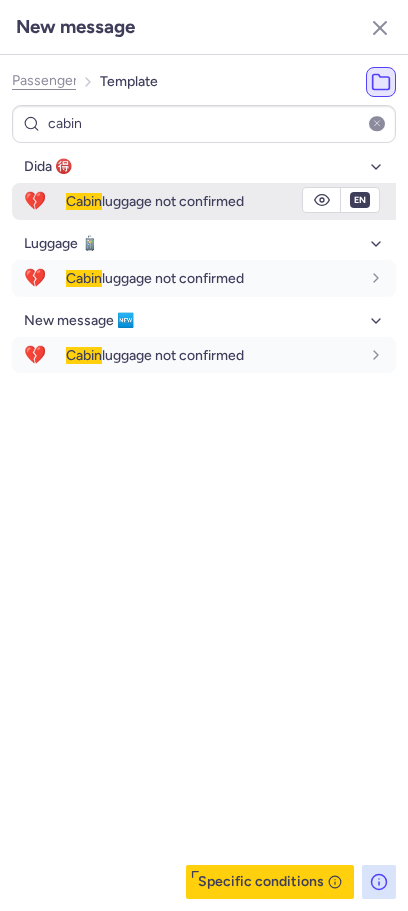 click on "Cabin  luggage not confirmed" at bounding box center [155, 201] 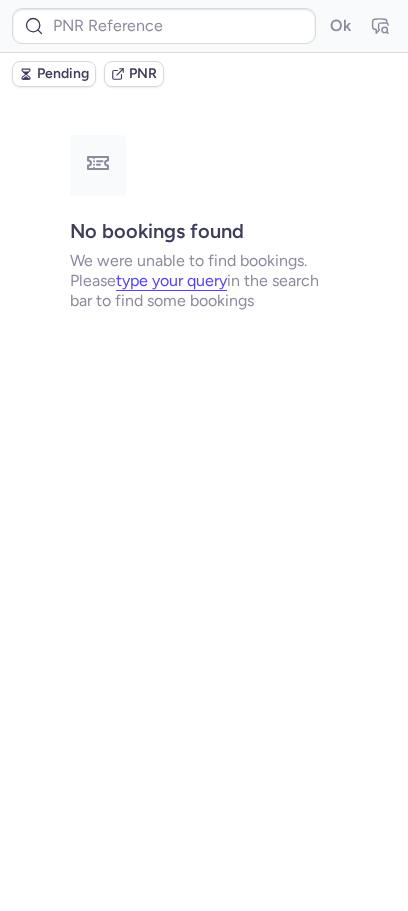 scroll, scrollTop: 0, scrollLeft: 0, axis: both 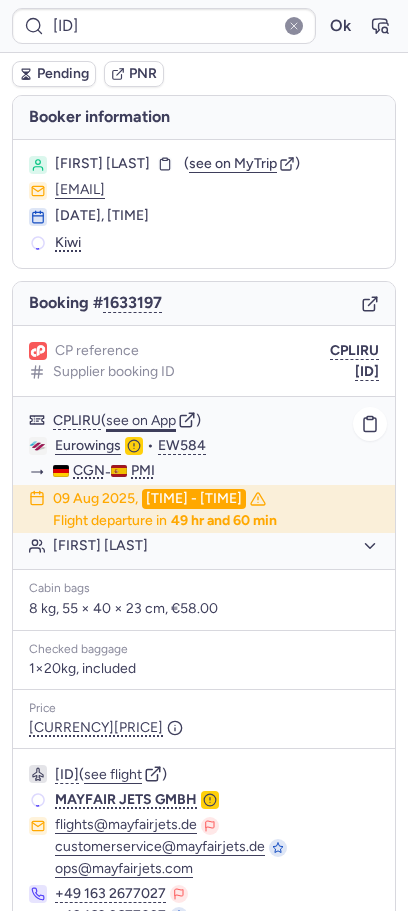 click on "see on App" 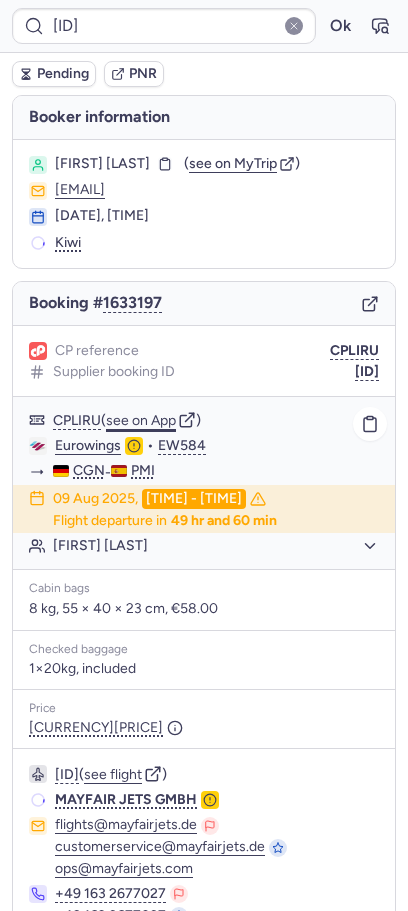 type 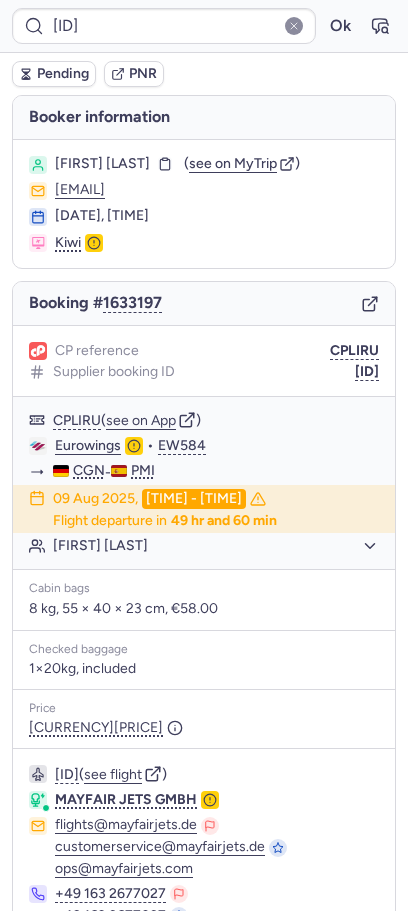 scroll, scrollTop: 122, scrollLeft: 0, axis: vertical 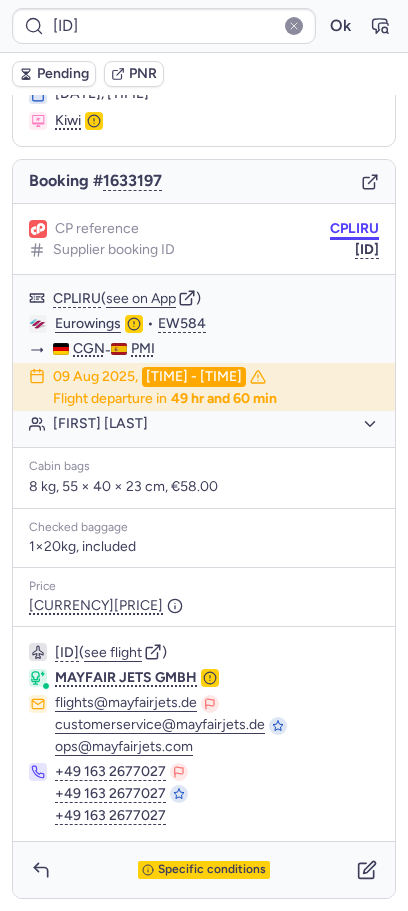 click on "CPLIRU" at bounding box center (354, 229) 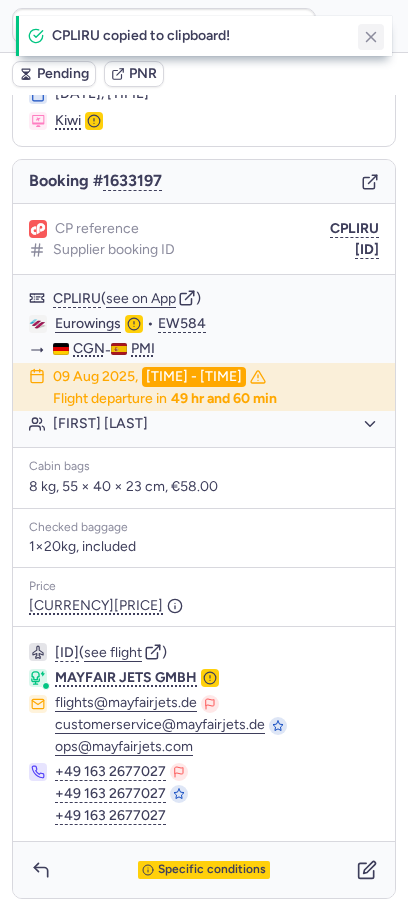 click 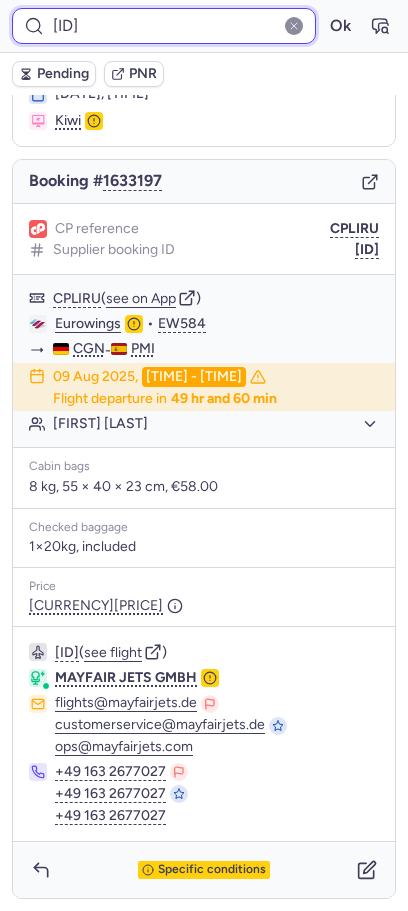 click on "[ID]" at bounding box center (164, 26) 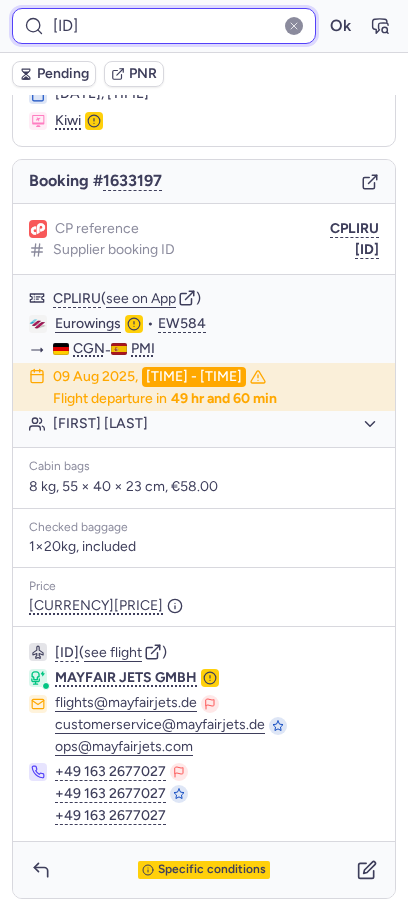 click on "[ID]" at bounding box center (164, 26) 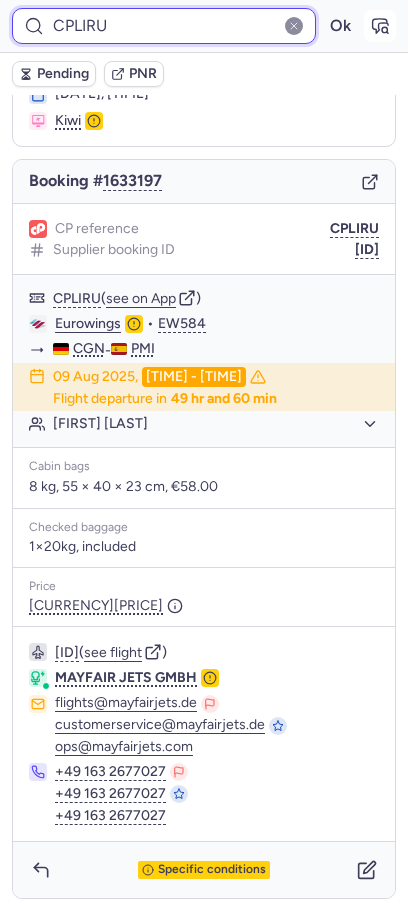 type on "CPLIRU" 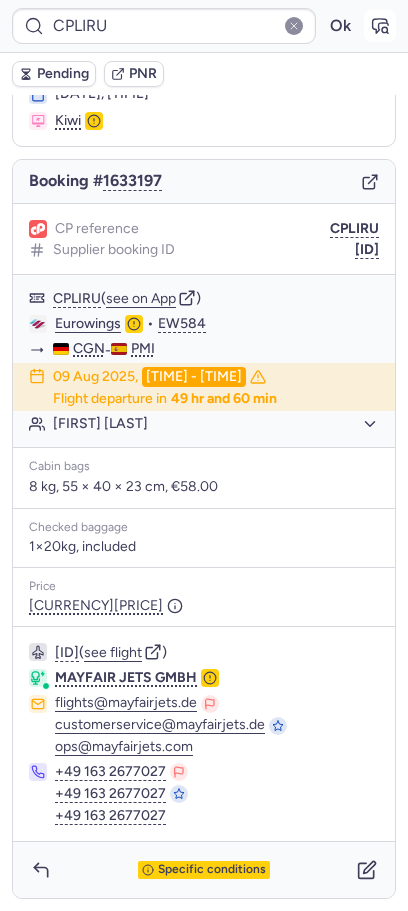 click 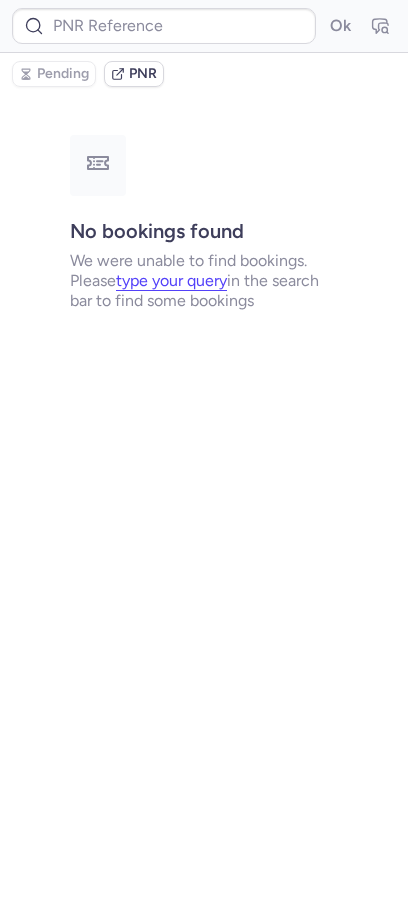 scroll, scrollTop: 0, scrollLeft: 0, axis: both 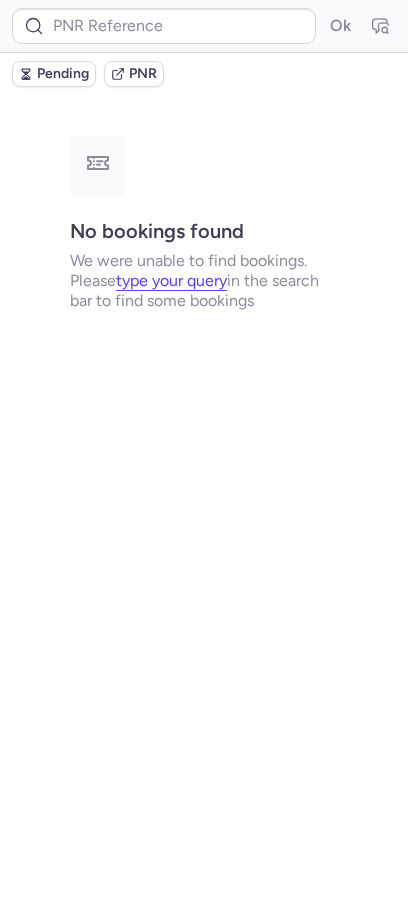 type on "[ID]" 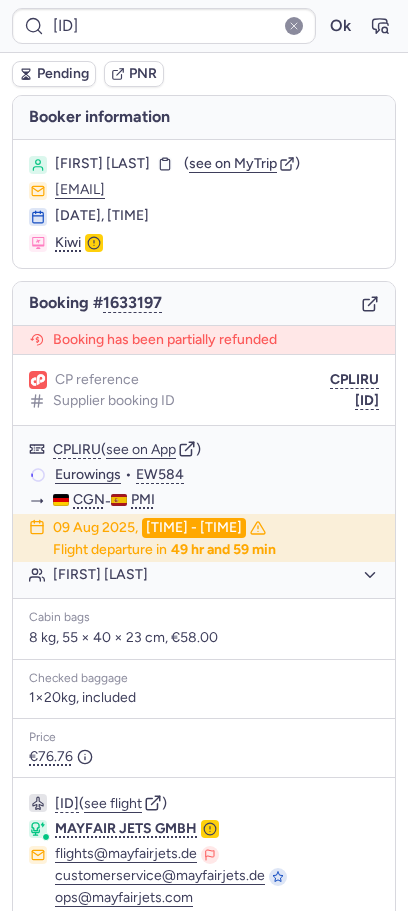 scroll, scrollTop: 151, scrollLeft: 0, axis: vertical 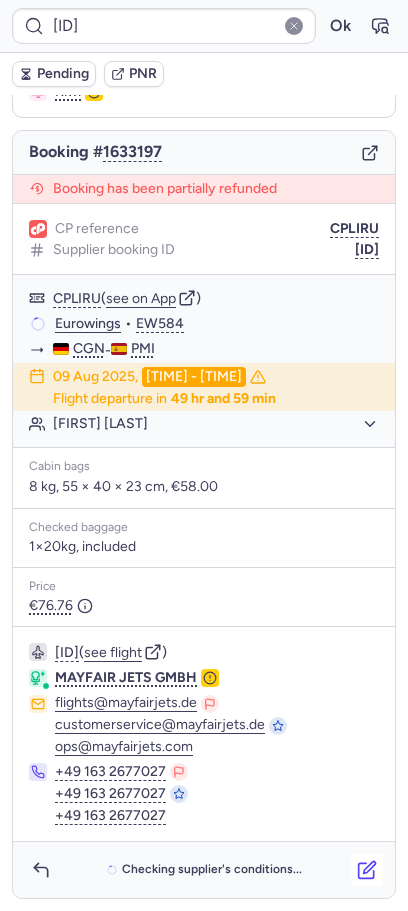 click 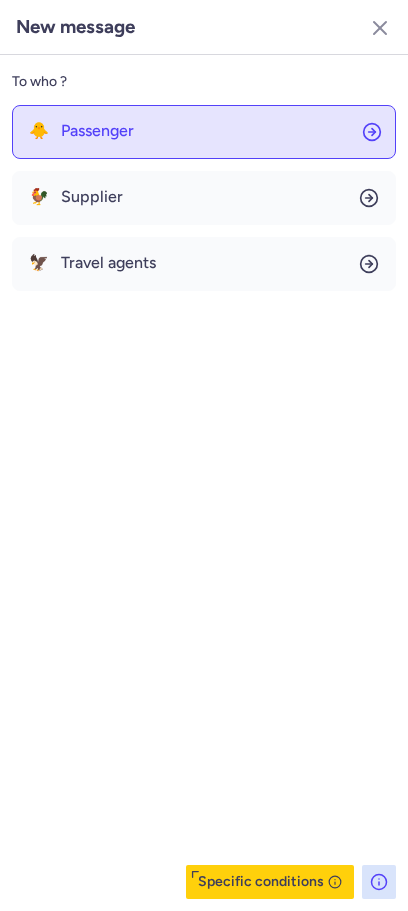 click on "🐥 Passenger" 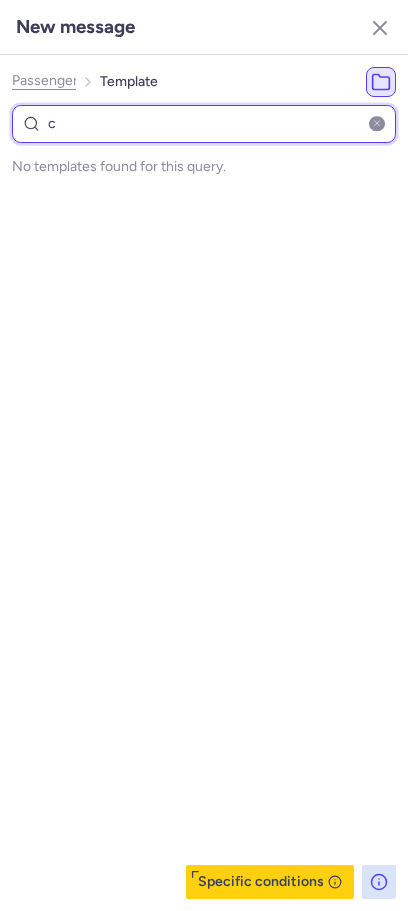 type on "ca" 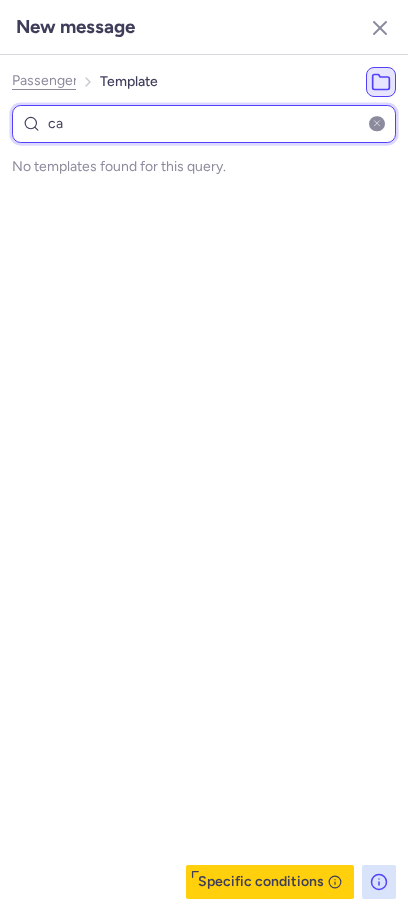 select on "en" 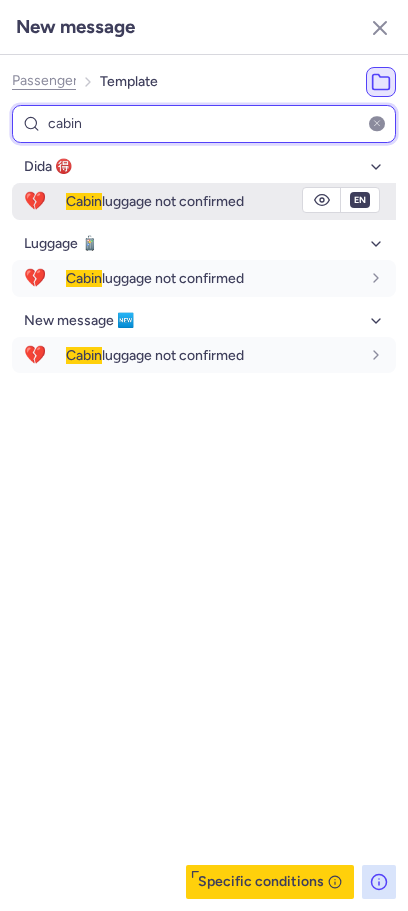 type on "cabin" 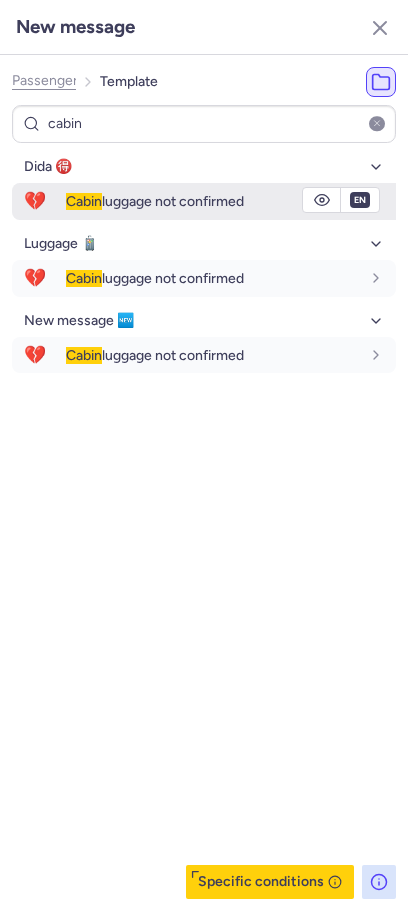 click on "Cabin  luggage not confirmed" at bounding box center [155, 201] 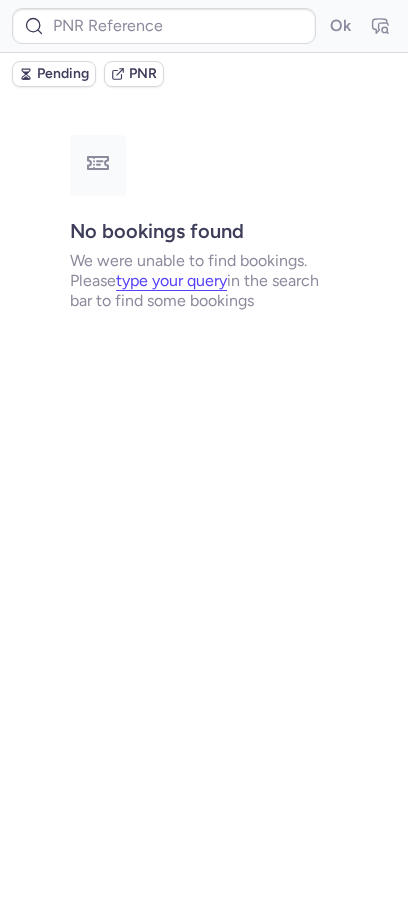 scroll, scrollTop: 0, scrollLeft: 0, axis: both 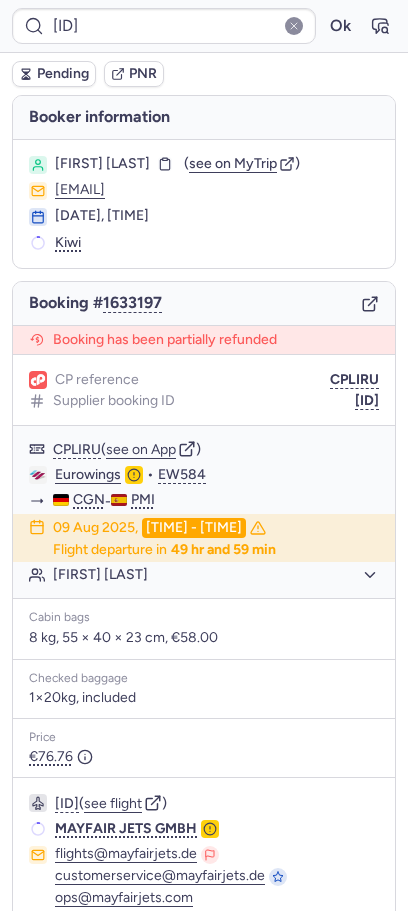 type on "CPGU3F" 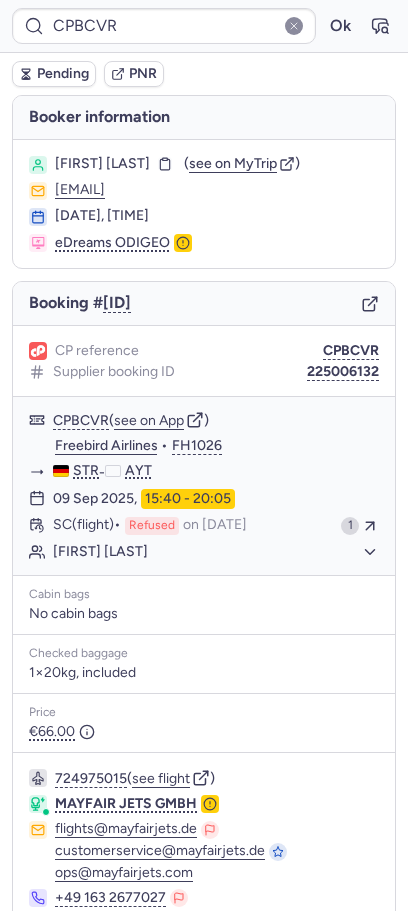type on "13HECF" 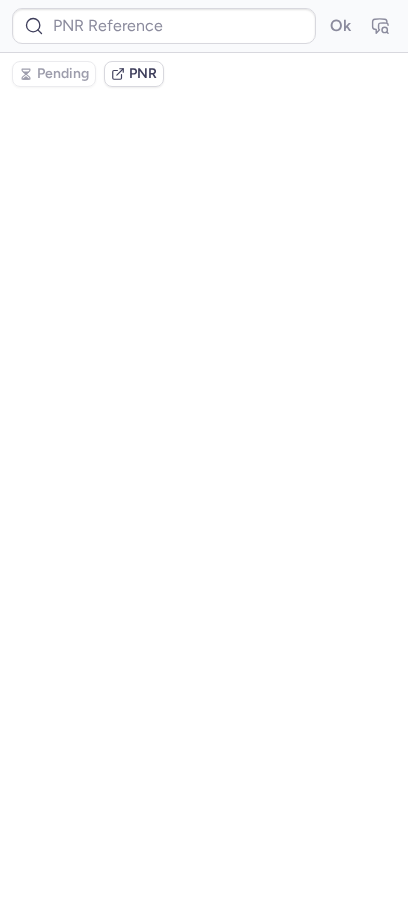 type on "CPYT4W" 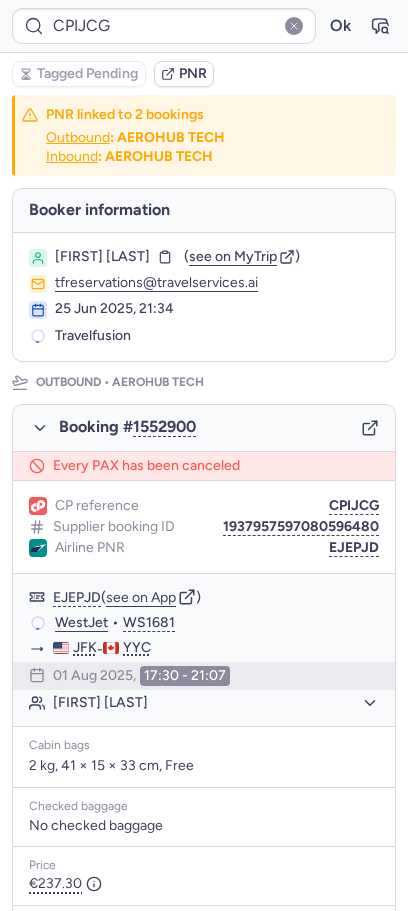 type on "[ID]" 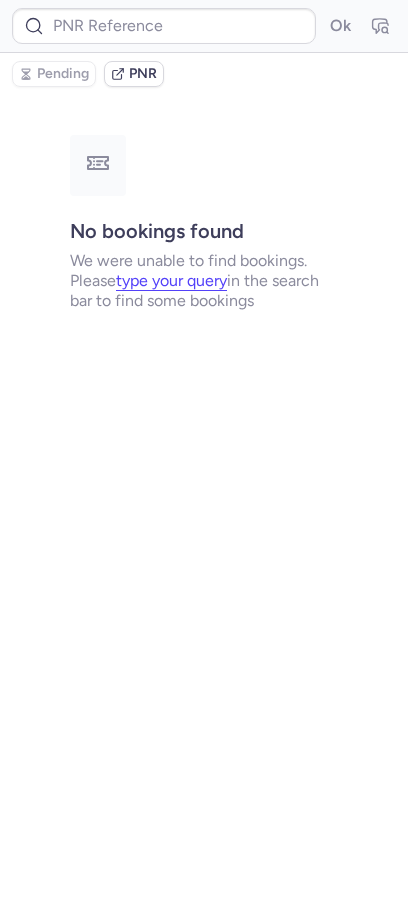 type on "CZ042180" 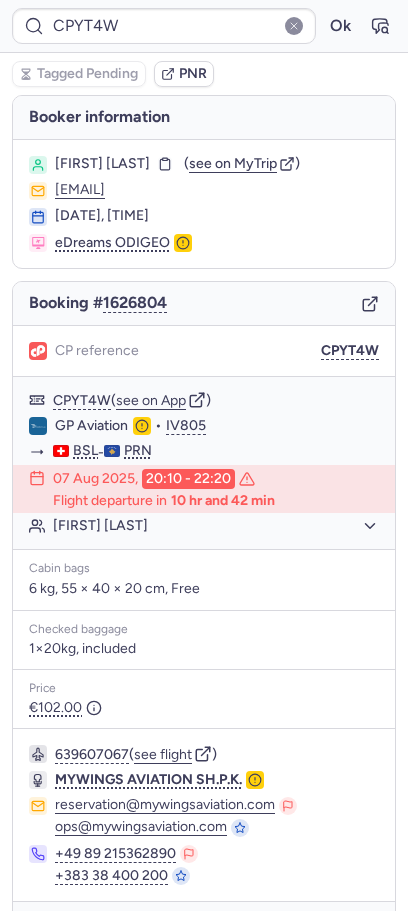 type on "CPMUTG" 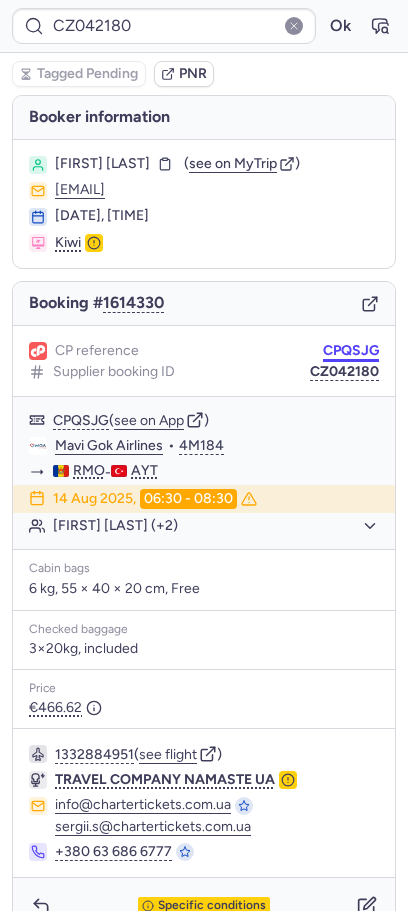 drag, startPoint x: 341, startPoint y: 352, endPoint x: 324, endPoint y: 350, distance: 17.117243 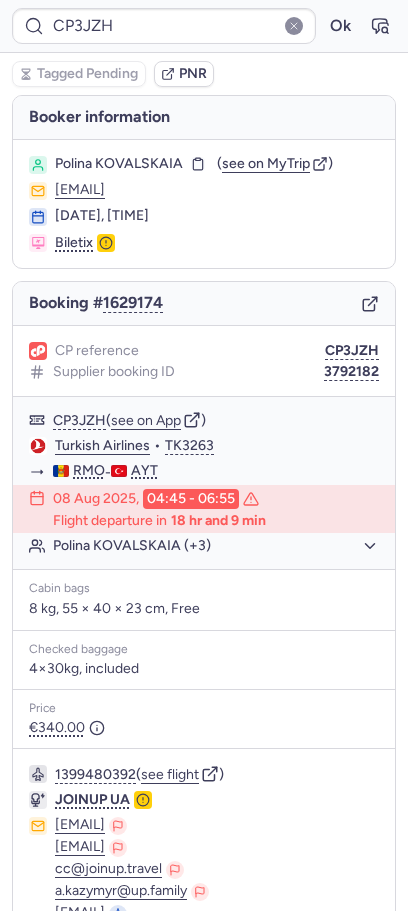 type on "CPQSJG" 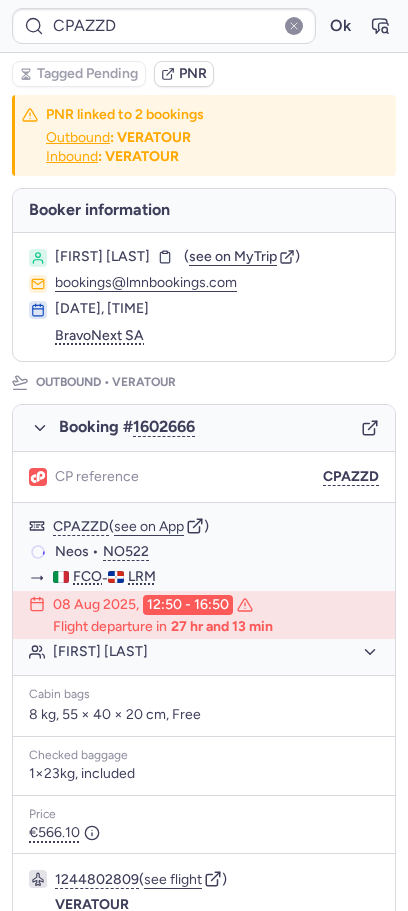 type on "CPQSJG" 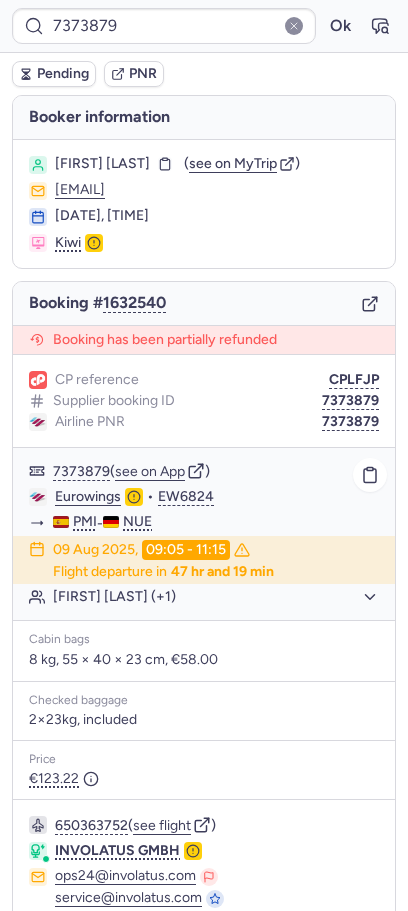 scroll, scrollTop: 193, scrollLeft: 0, axis: vertical 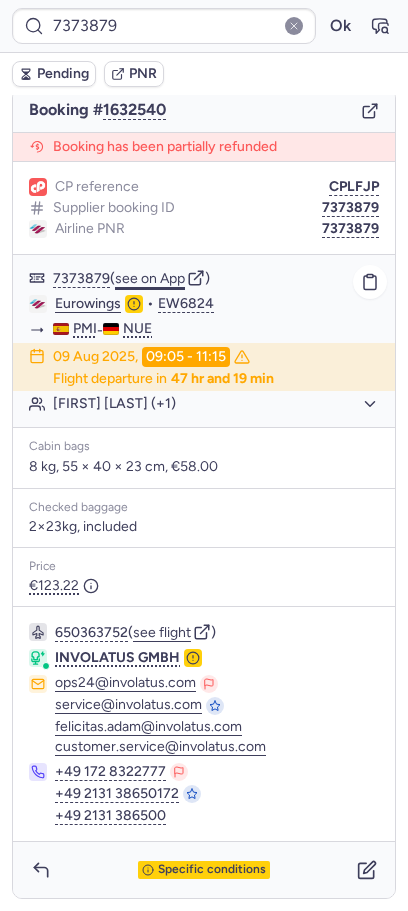 click on "see on App" 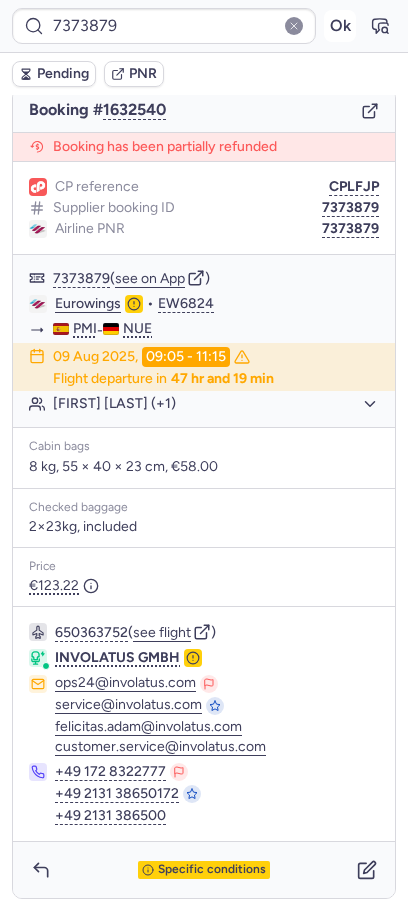 click on "Ok" at bounding box center [340, 26] 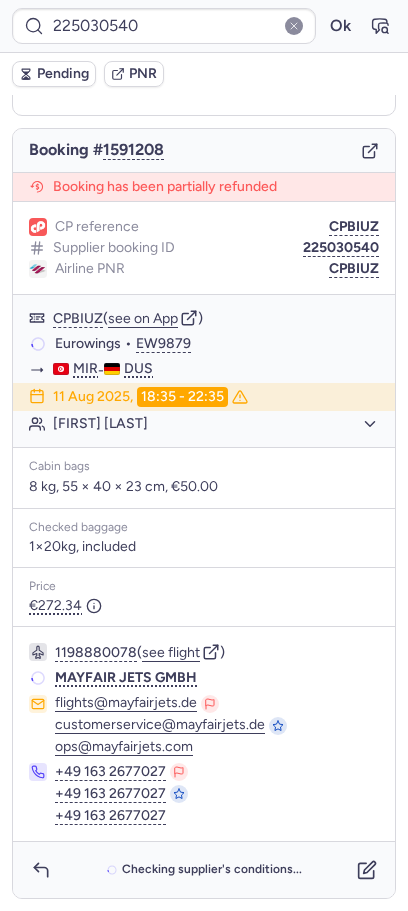 scroll, scrollTop: 153, scrollLeft: 0, axis: vertical 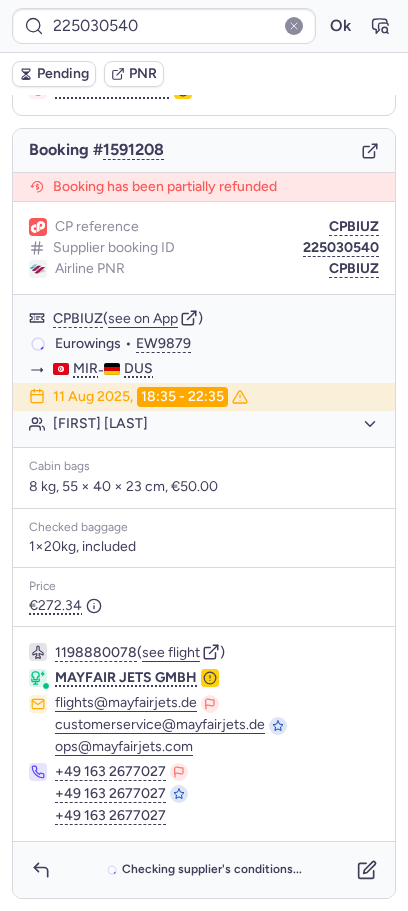 type on "7373879" 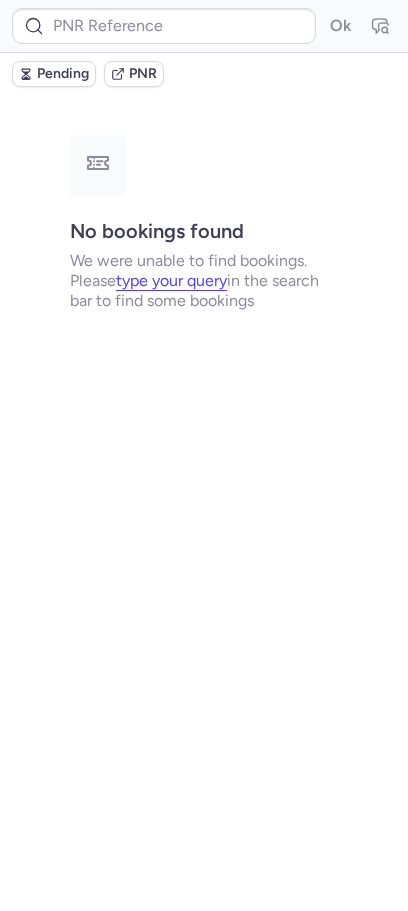 scroll, scrollTop: 0, scrollLeft: 0, axis: both 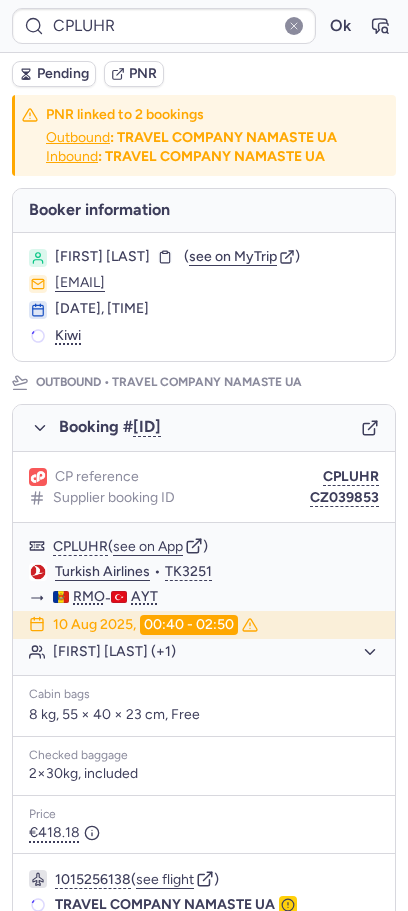 type on "CPNQHS" 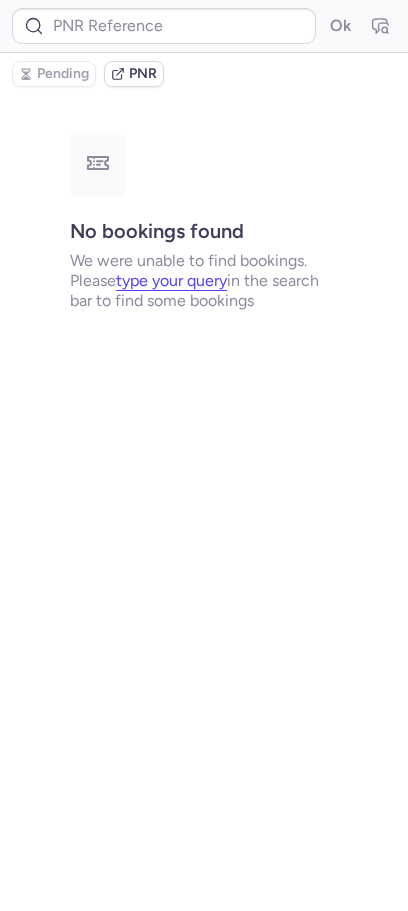type on "CP5LTD" 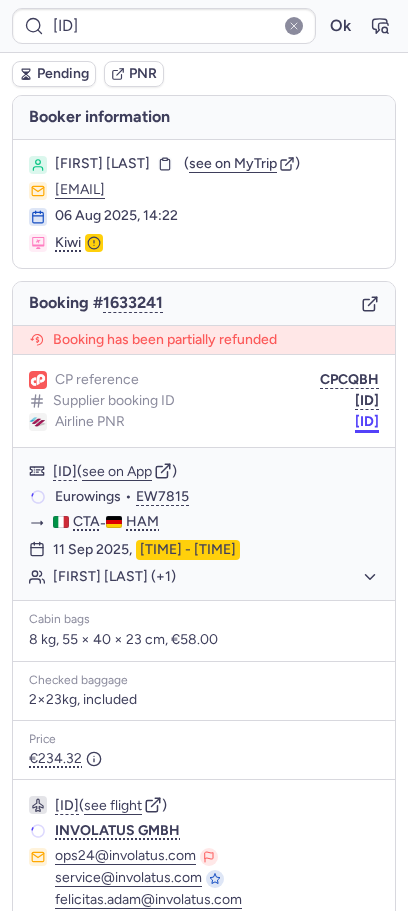 click on "[ID]" at bounding box center (367, 422) 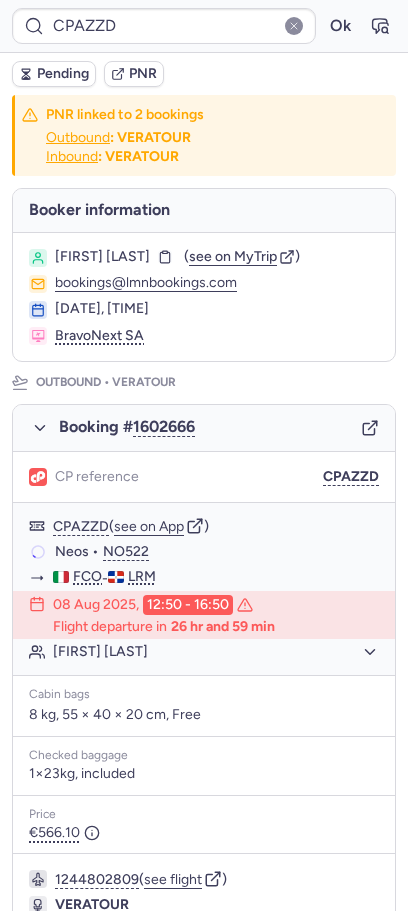 type on "225030540" 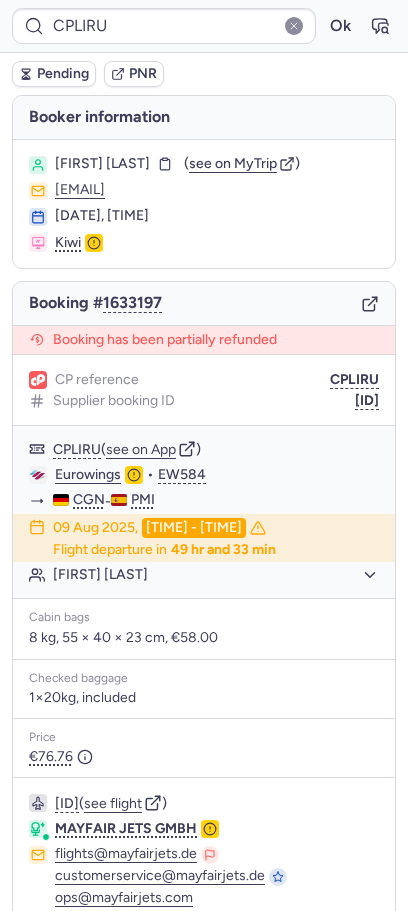type on "CPKVNK" 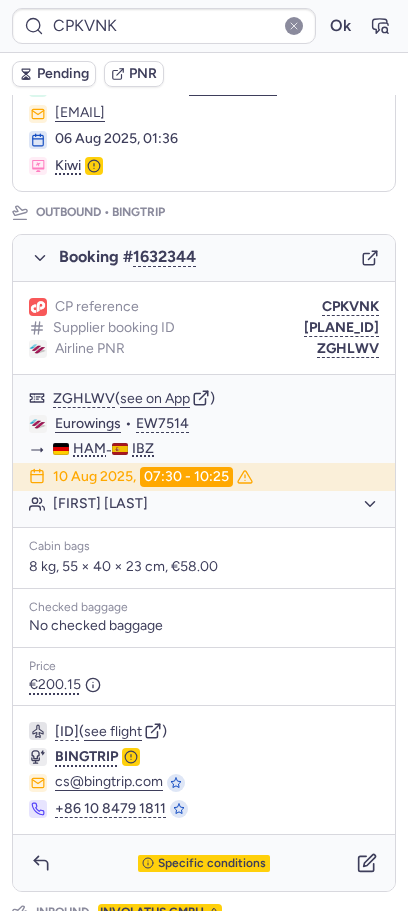 scroll, scrollTop: 0, scrollLeft: 0, axis: both 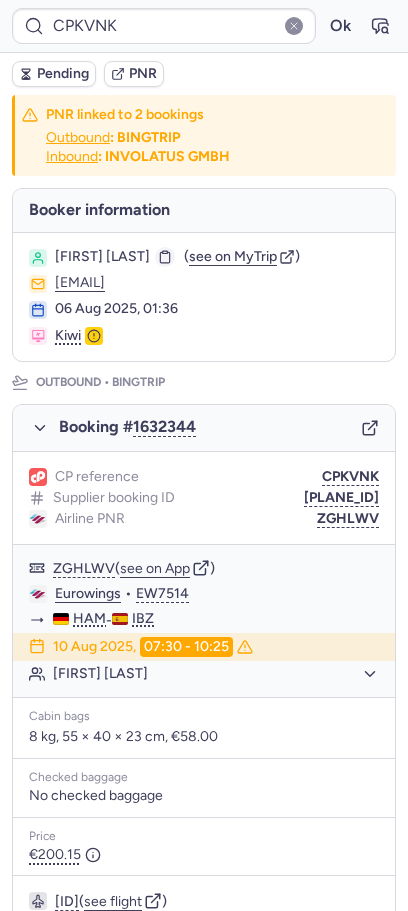click 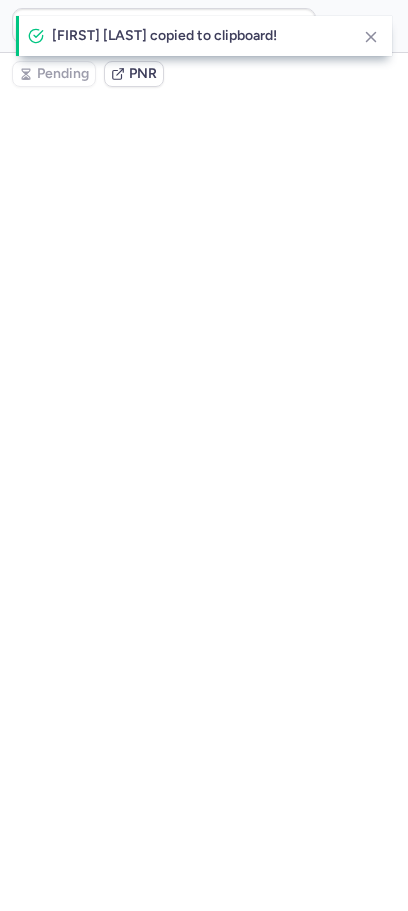 type on "CPKVNK" 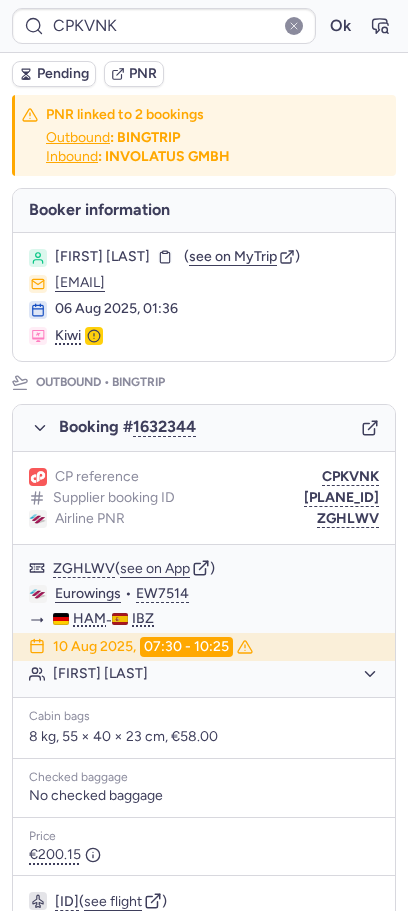 type on "[ID]" 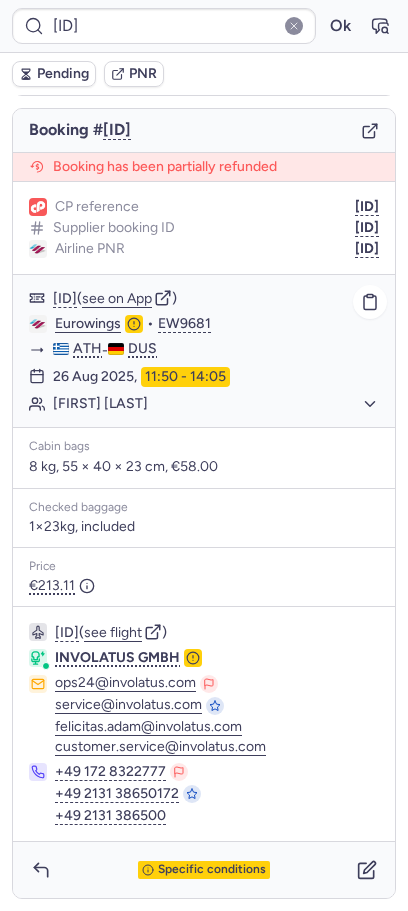 scroll, scrollTop: 0, scrollLeft: 0, axis: both 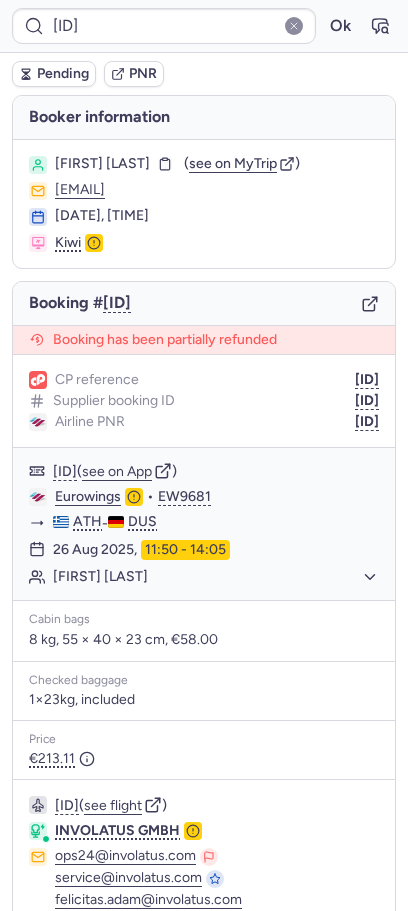 click on "[FIRST] [LAST]" at bounding box center [115, 164] 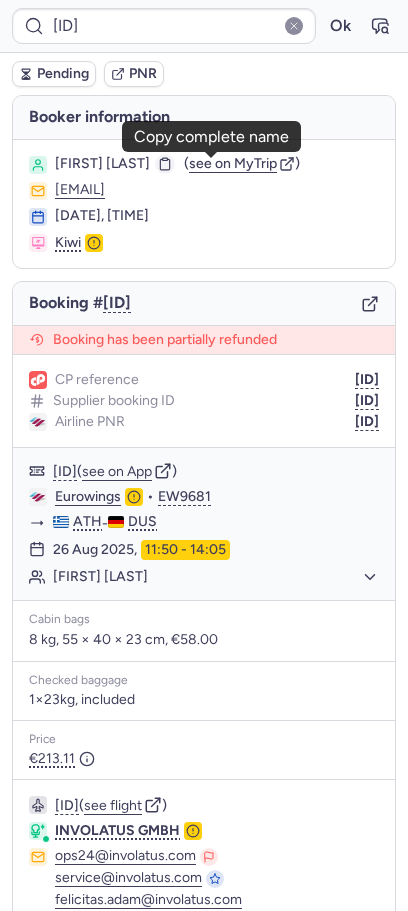click at bounding box center [165, 164] 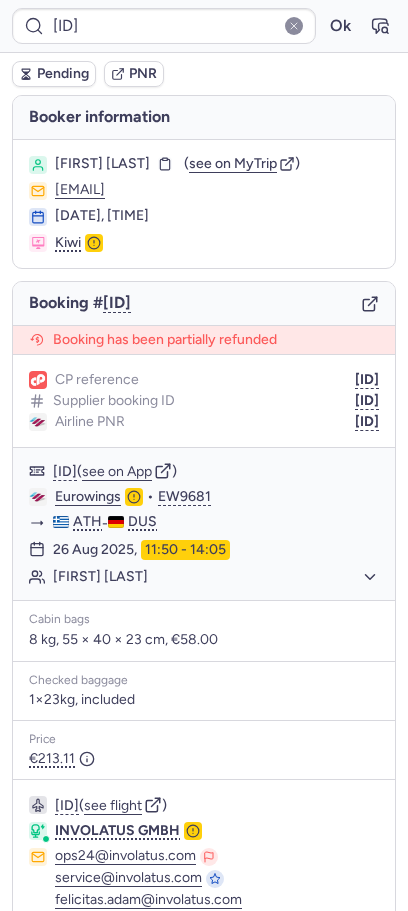 type on "CPDITY" 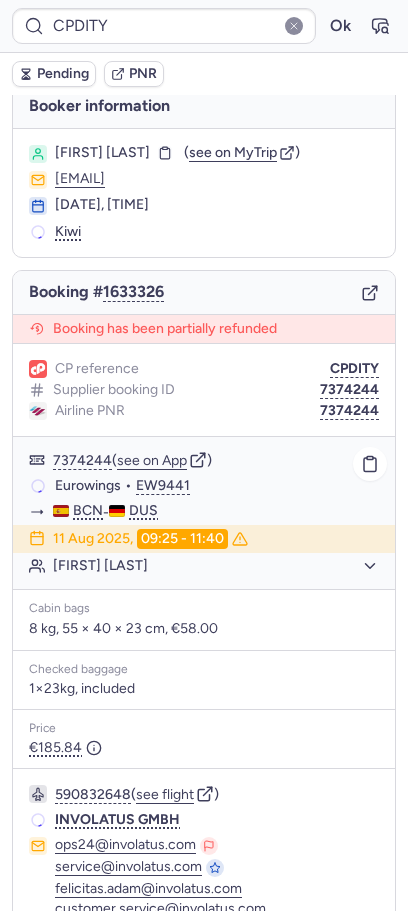 scroll, scrollTop: 0, scrollLeft: 0, axis: both 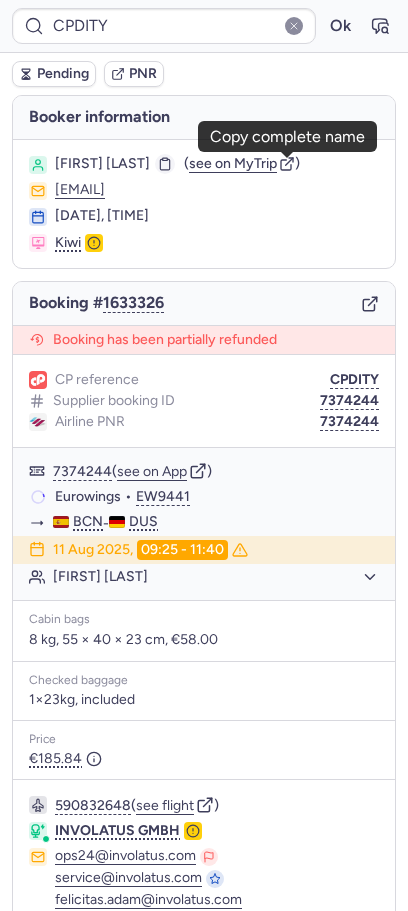 click 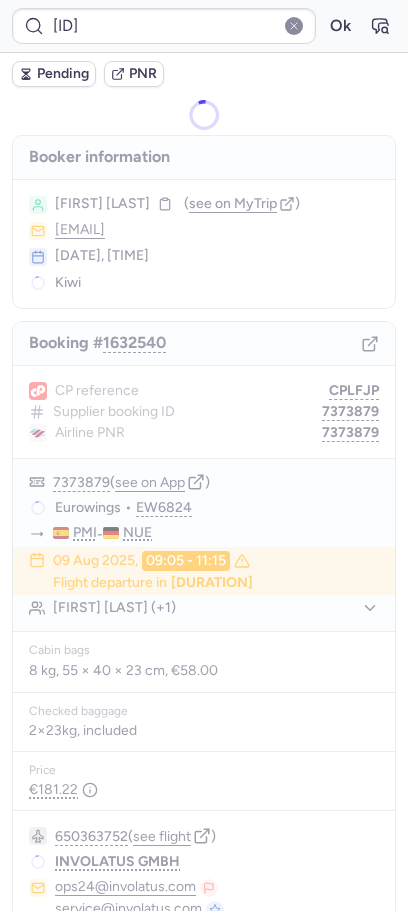 type on "CPLFJP" 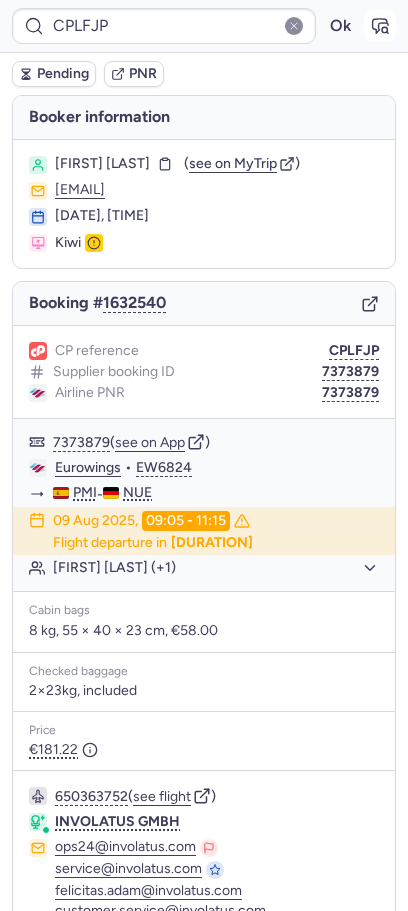 click 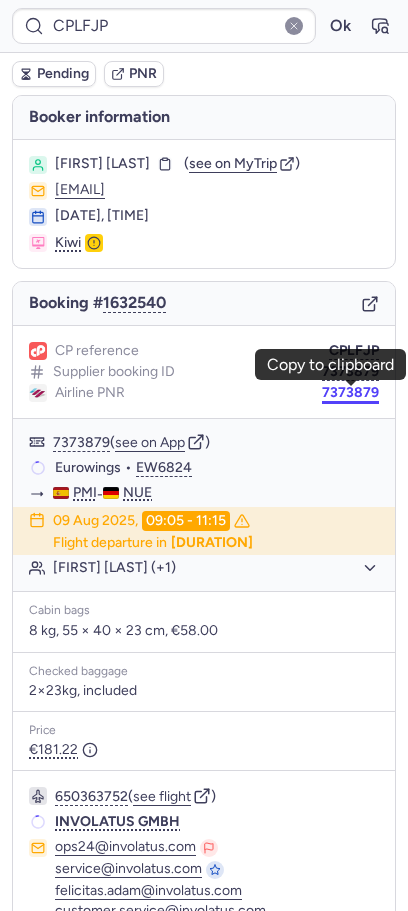 click on "7373879" at bounding box center (350, 393) 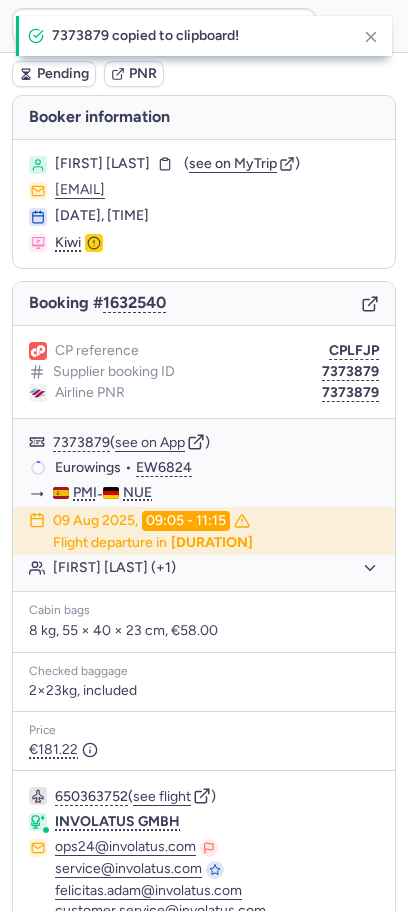 type on "7373879" 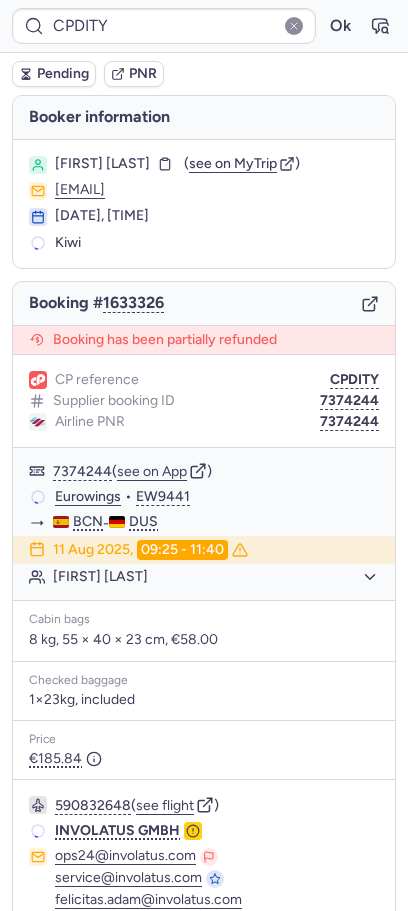 type on "CP26NM" 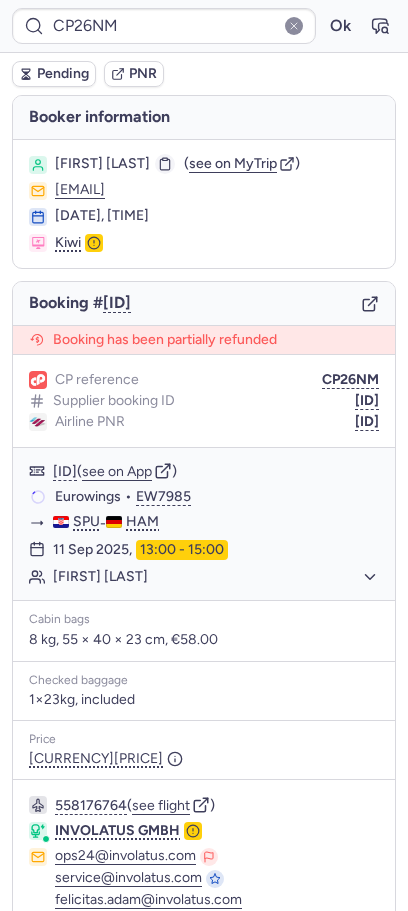 click 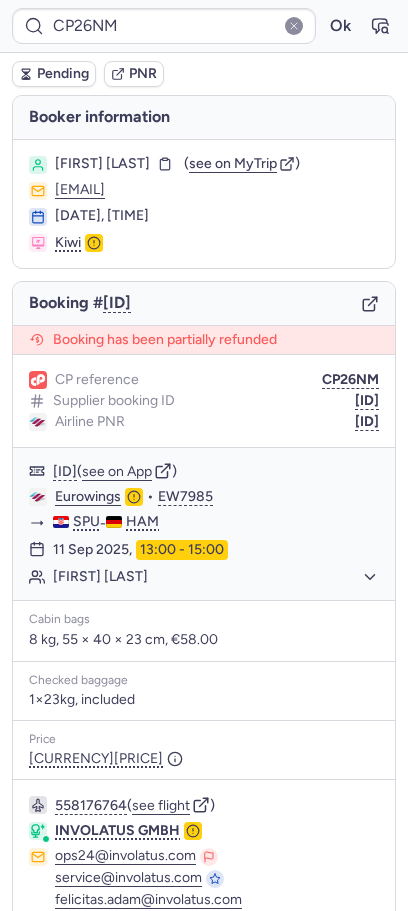 type on "CPCQBH" 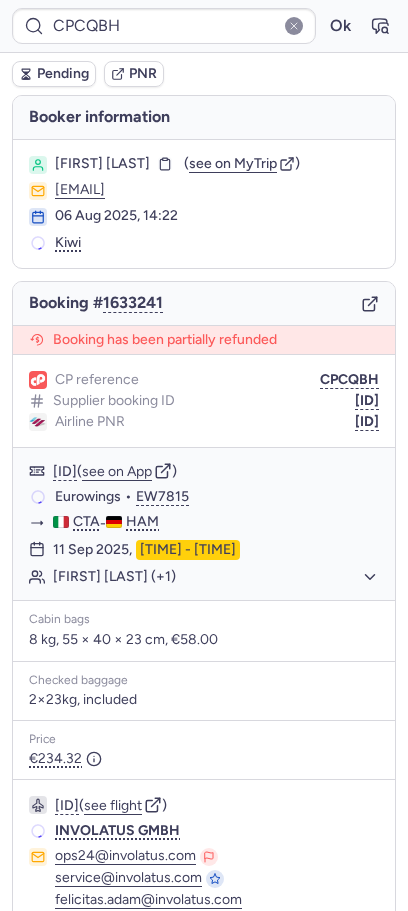 click on "[FIRST] [LAST]" at bounding box center (115, 164) 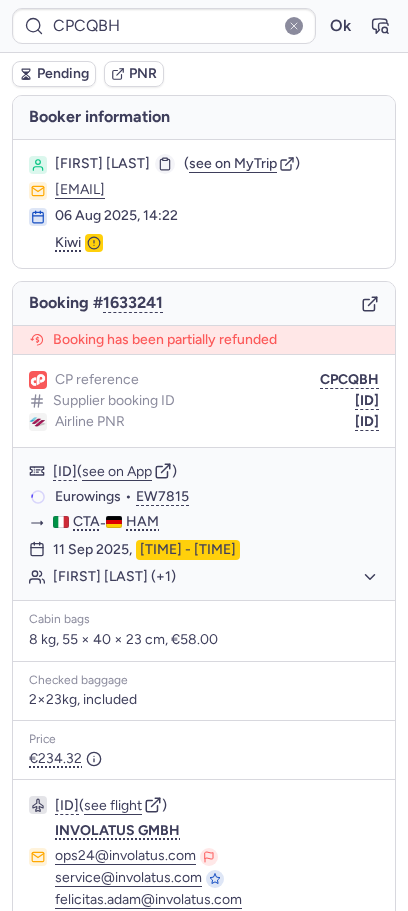 click 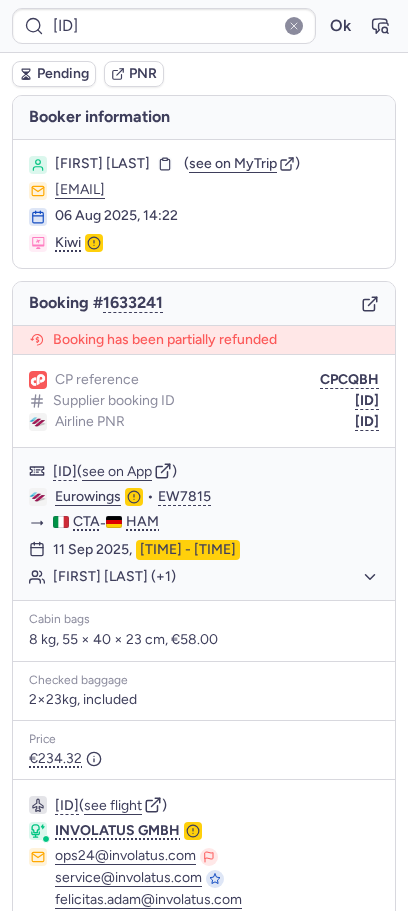type on "CPCQBH" 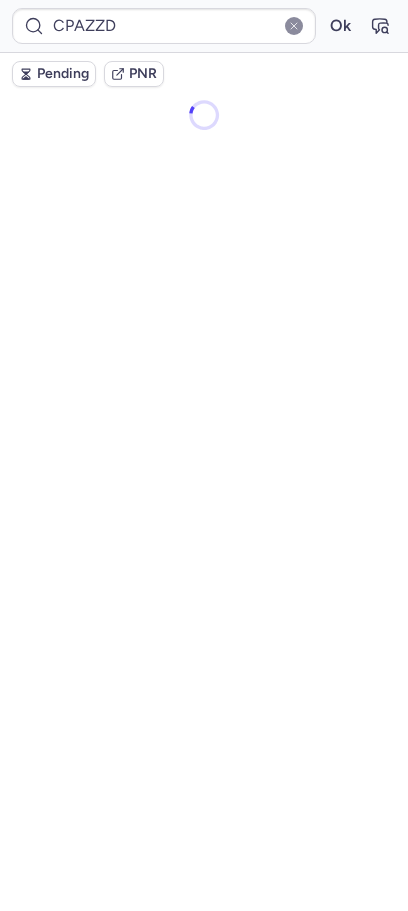 scroll, scrollTop: 0, scrollLeft: 0, axis: both 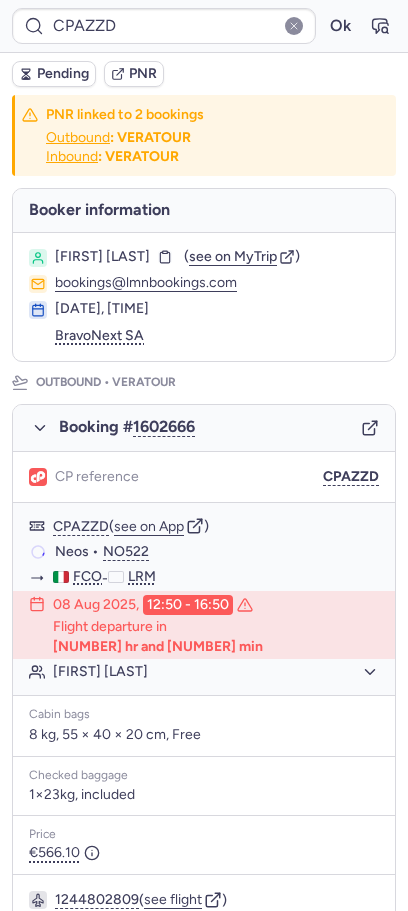 type on "[TEXT]" 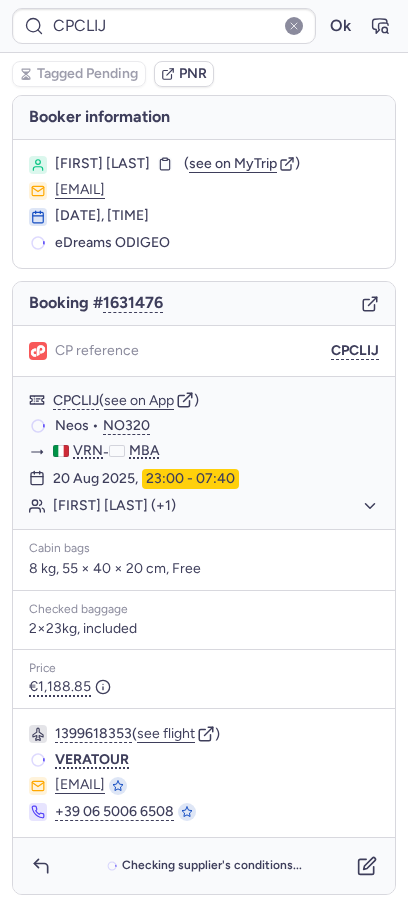 type on "DT1754463159541471" 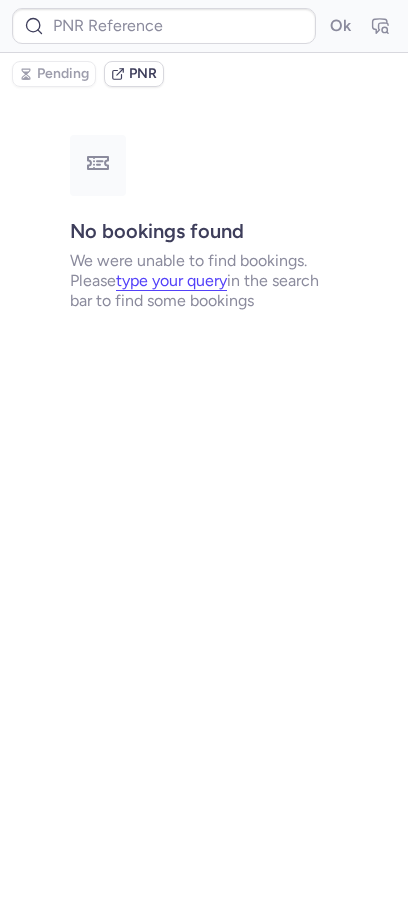 type on "CPNQHS" 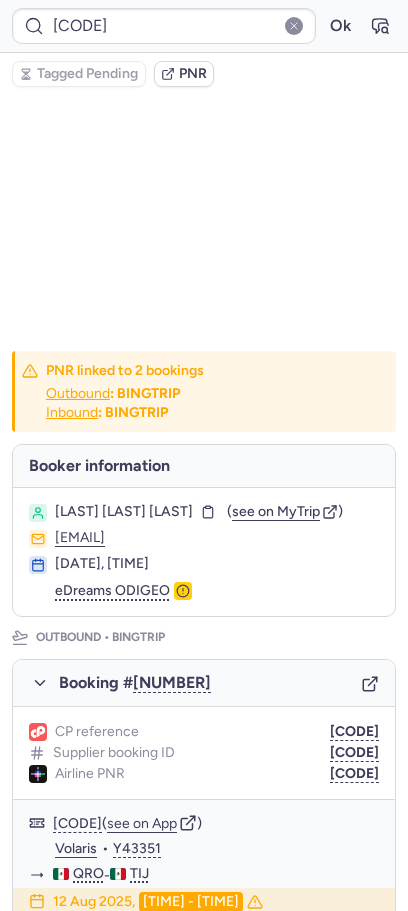 scroll, scrollTop: 0, scrollLeft: 0, axis: both 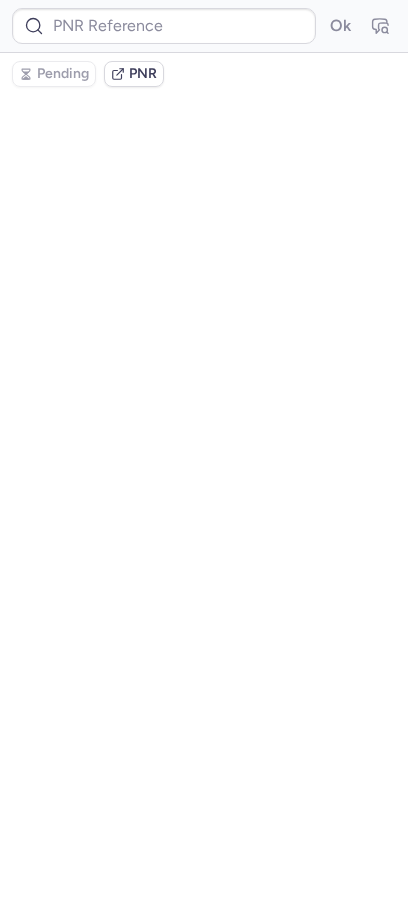 type on "[CODE]" 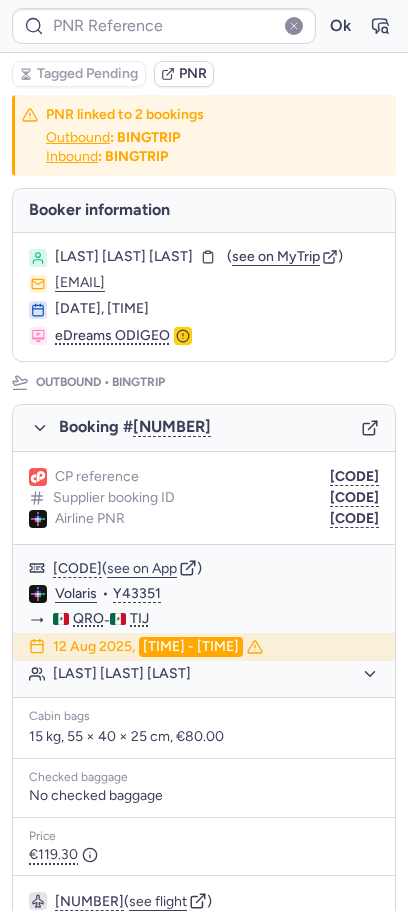 type on "[CODE]" 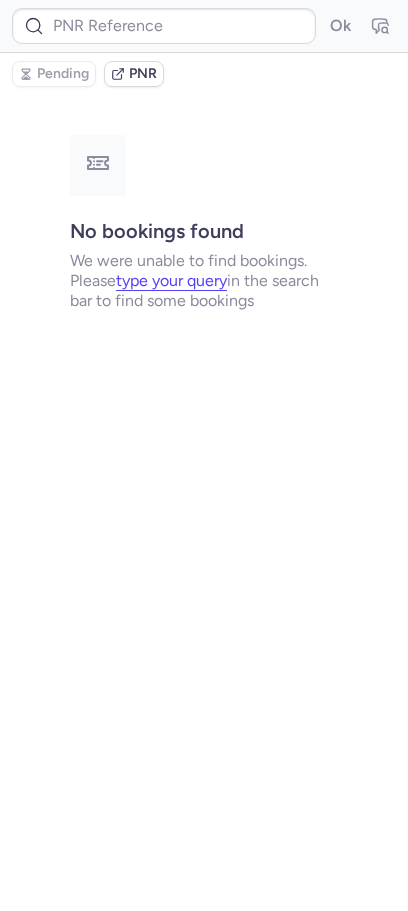 type on "CPWKJM" 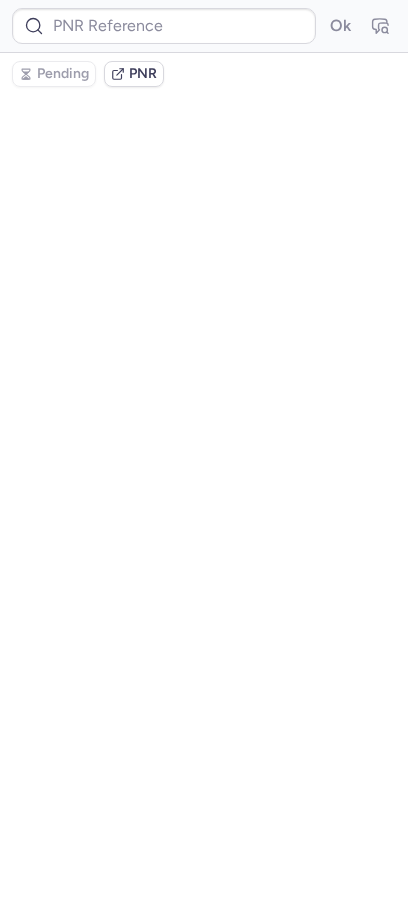 type on "[CODE]" 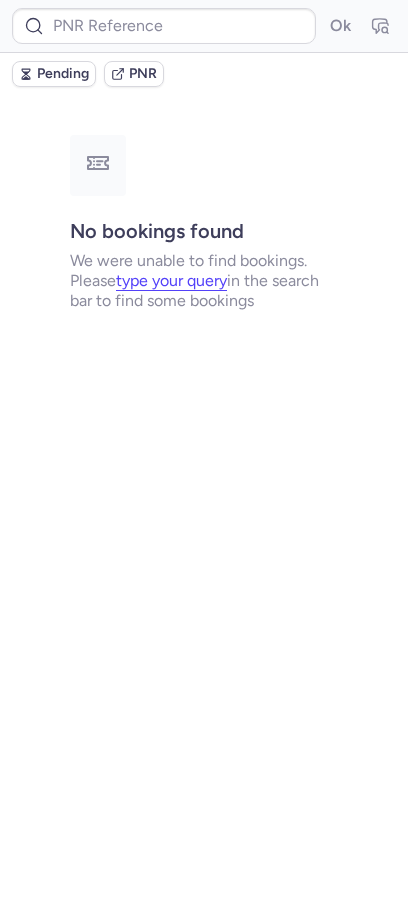 type on "CPKRKI" 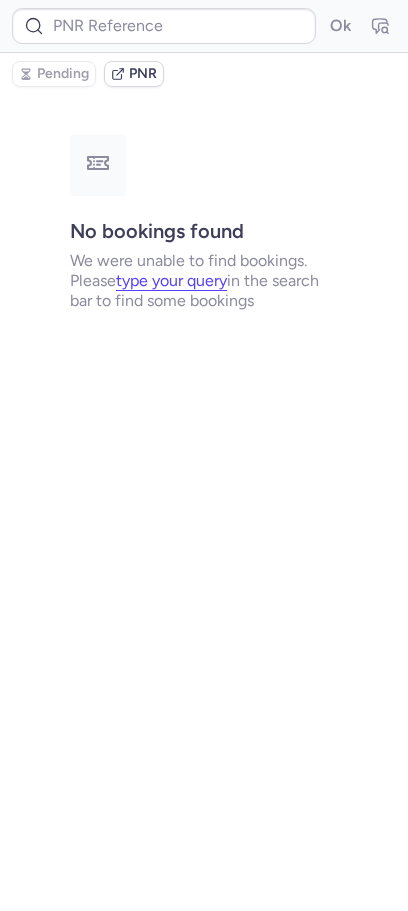 type on "CPQSJG" 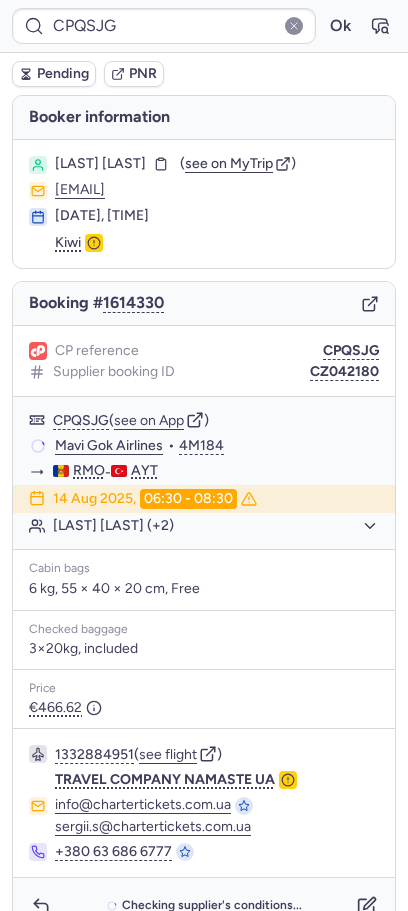 type on "[NUMBER]" 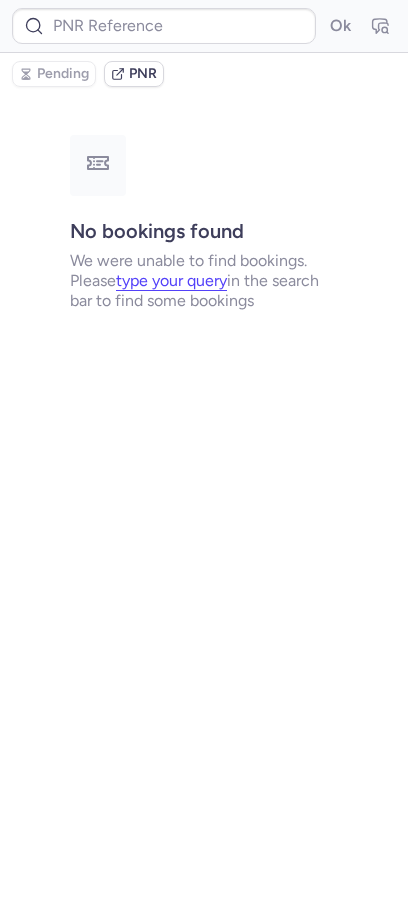 type on "CPKRKI" 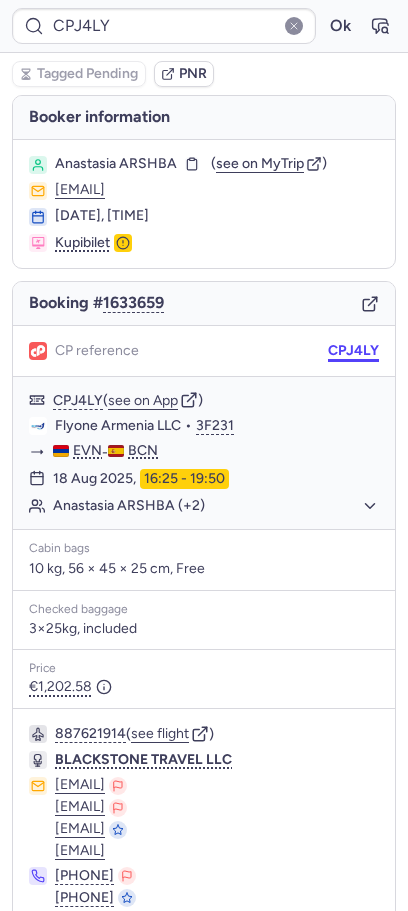 click on "CPJ4LY" at bounding box center (353, 351) 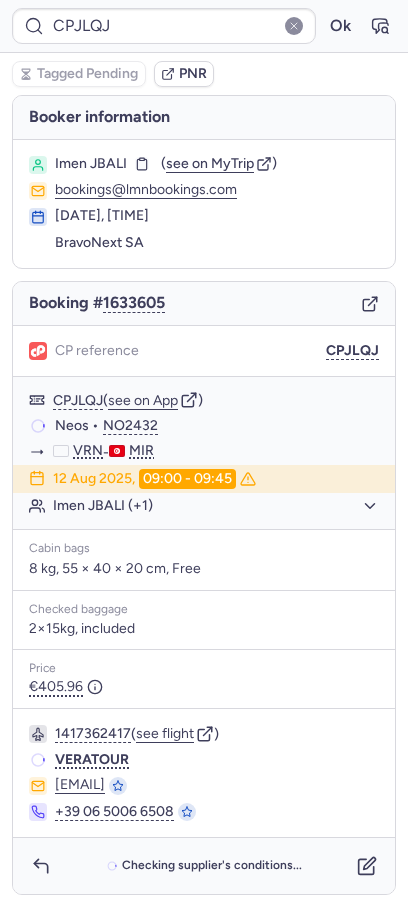 scroll, scrollTop: 0, scrollLeft: 0, axis: both 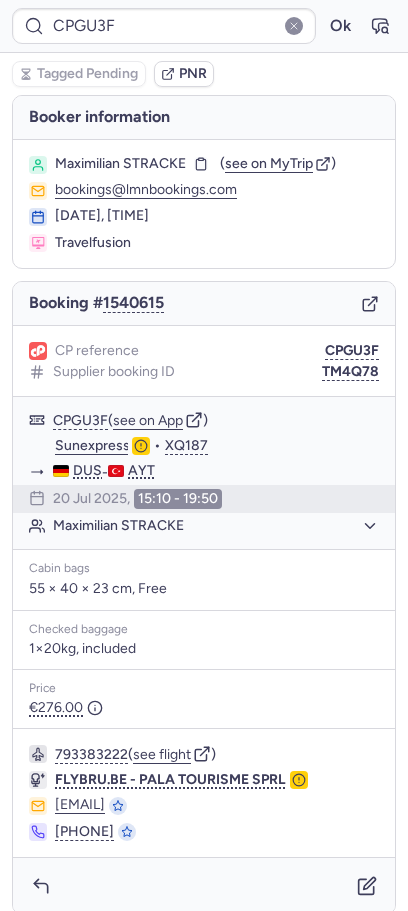 type on "CPQEXY" 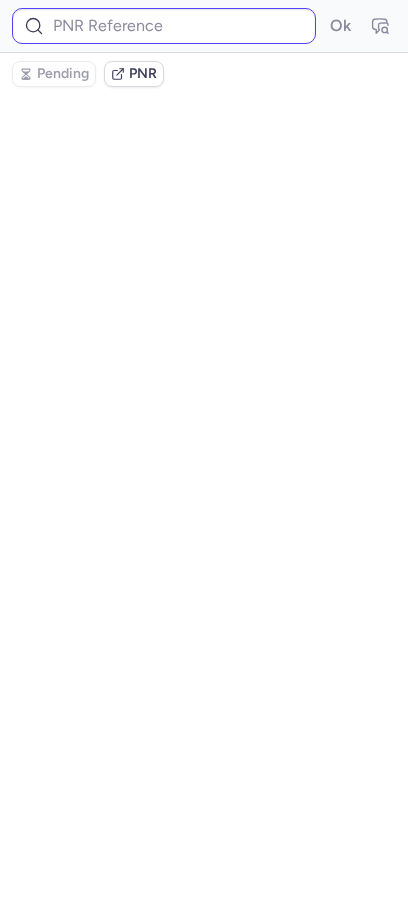 scroll, scrollTop: 0, scrollLeft: 0, axis: both 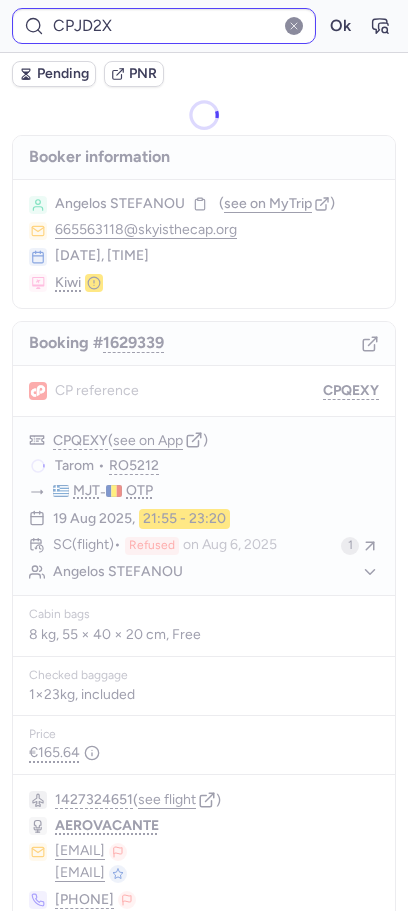 type on "[CODE]" 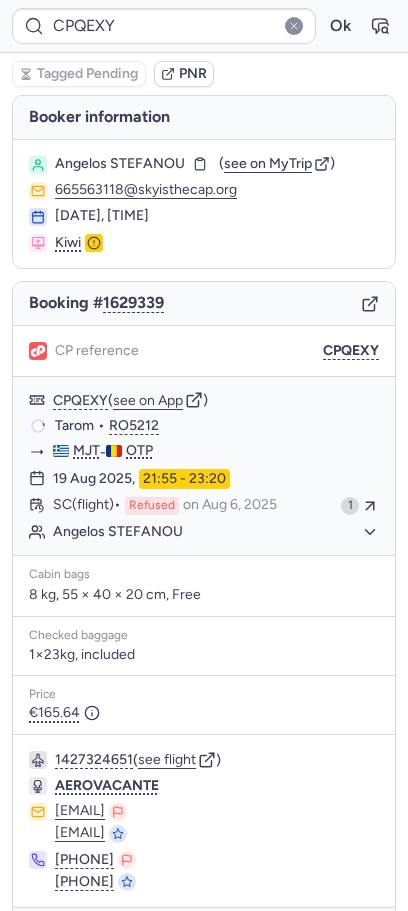 scroll, scrollTop: 66, scrollLeft: 0, axis: vertical 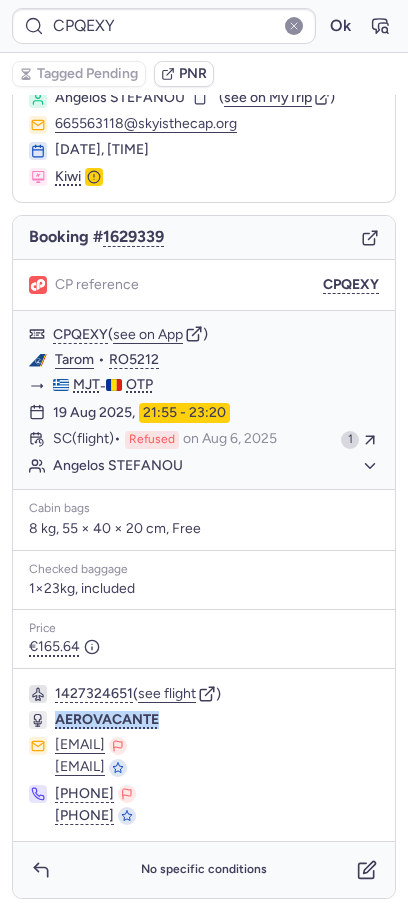 drag, startPoint x: 173, startPoint y: 722, endPoint x: 12, endPoint y: 722, distance: 161 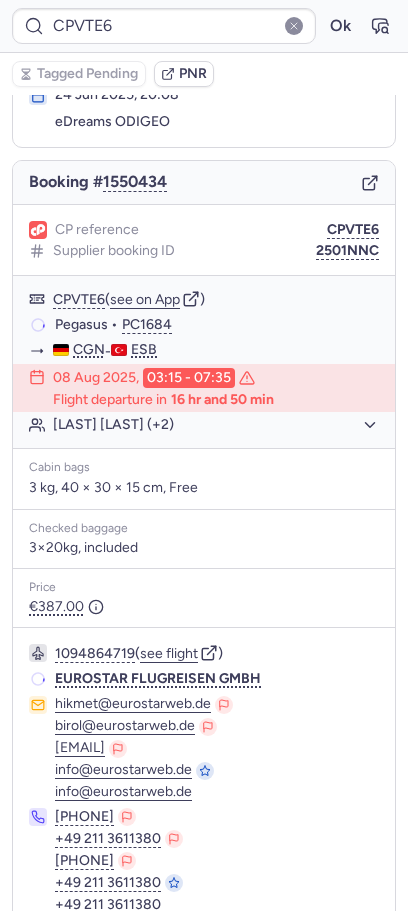 scroll, scrollTop: 112, scrollLeft: 0, axis: vertical 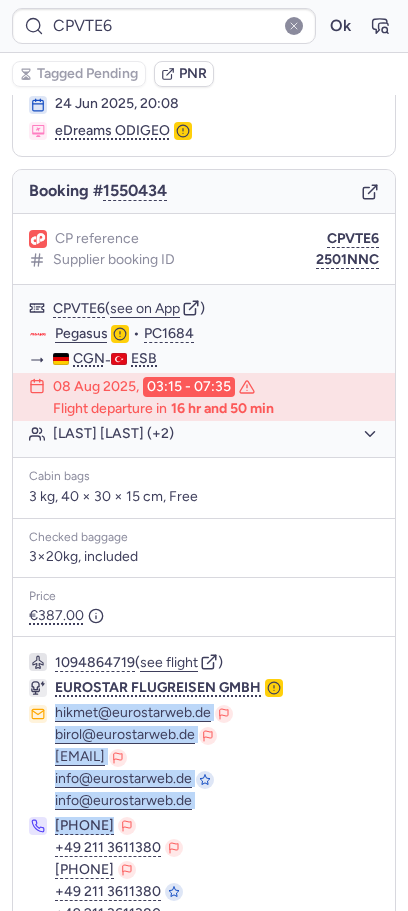 drag, startPoint x: 211, startPoint y: 812, endPoint x: 50, endPoint y: 715, distance: 187.96277 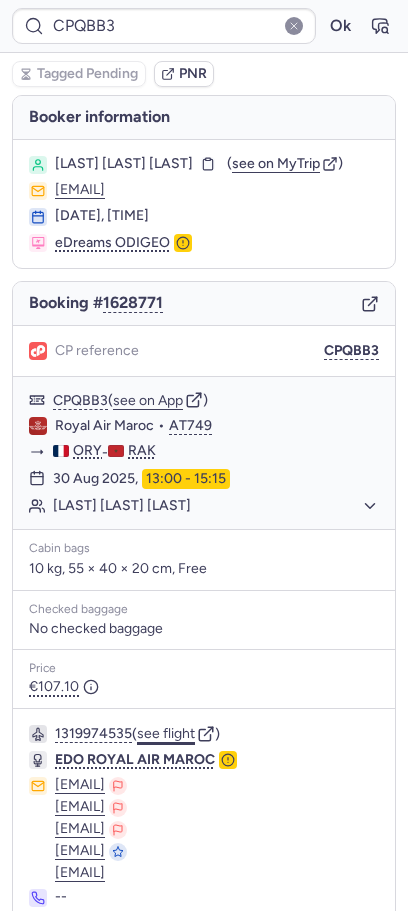 scroll, scrollTop: 96, scrollLeft: 0, axis: vertical 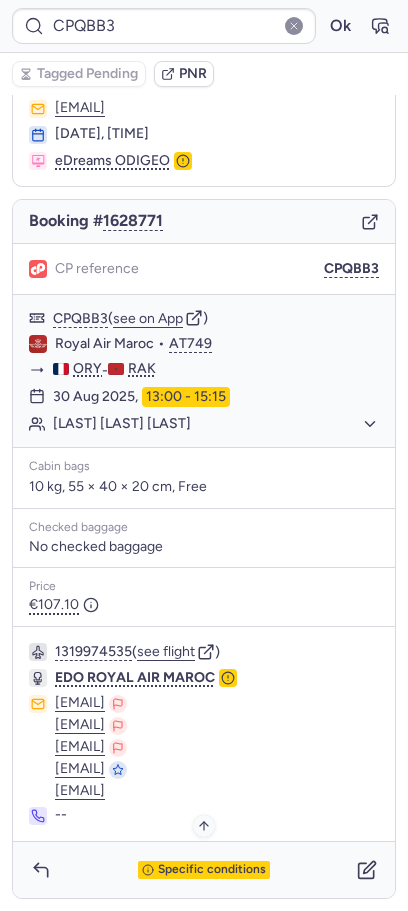 click on "Specific conditions" at bounding box center [204, 870] 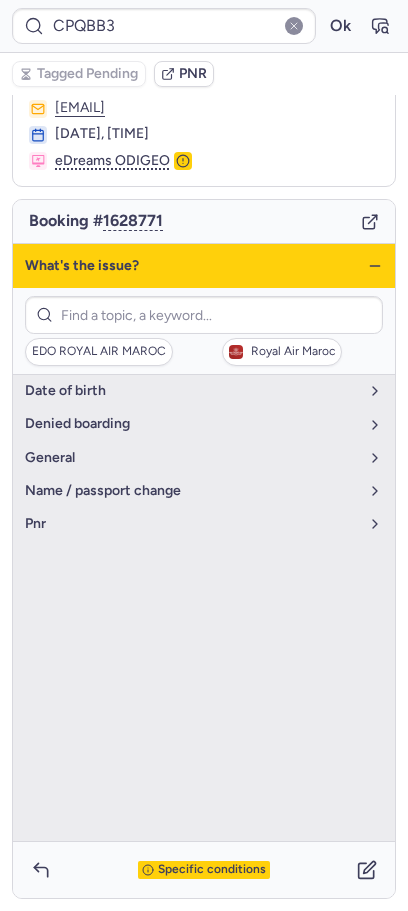 click 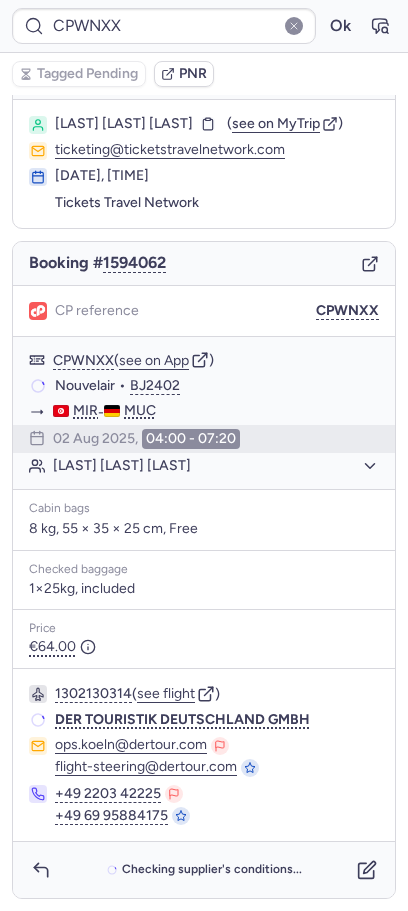 scroll, scrollTop: 54, scrollLeft: 0, axis: vertical 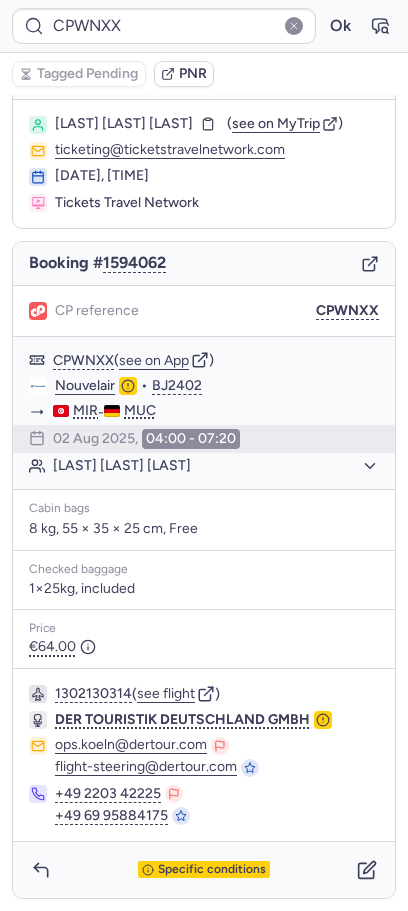 type on "CPQBB3" 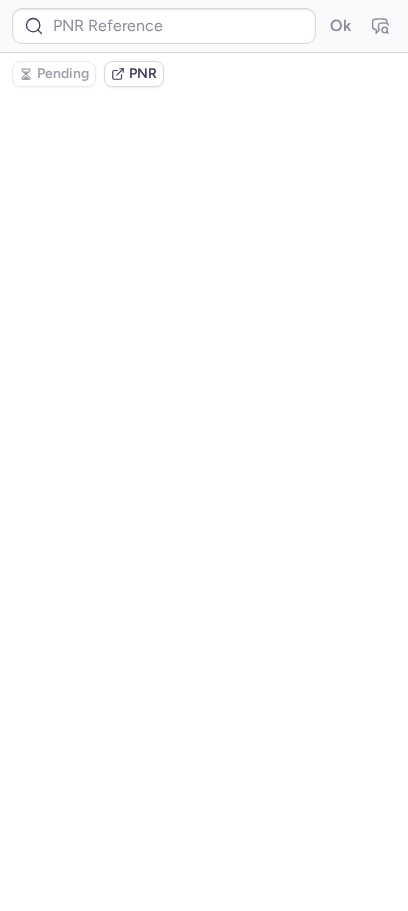 scroll, scrollTop: 0, scrollLeft: 0, axis: both 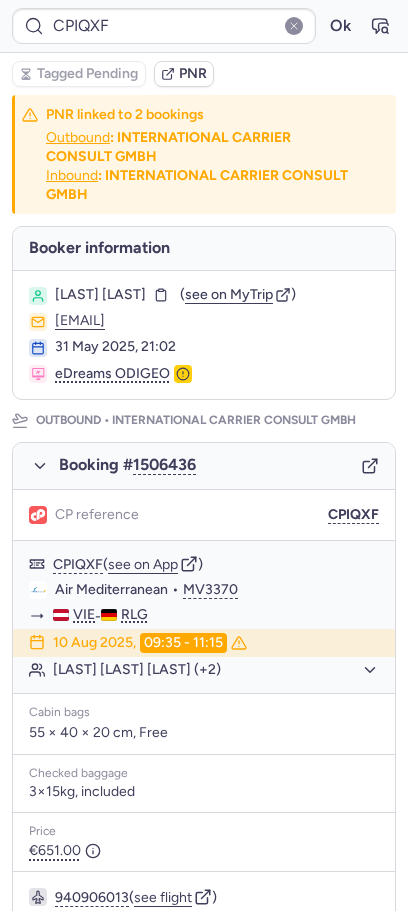 type on "CPJHJT" 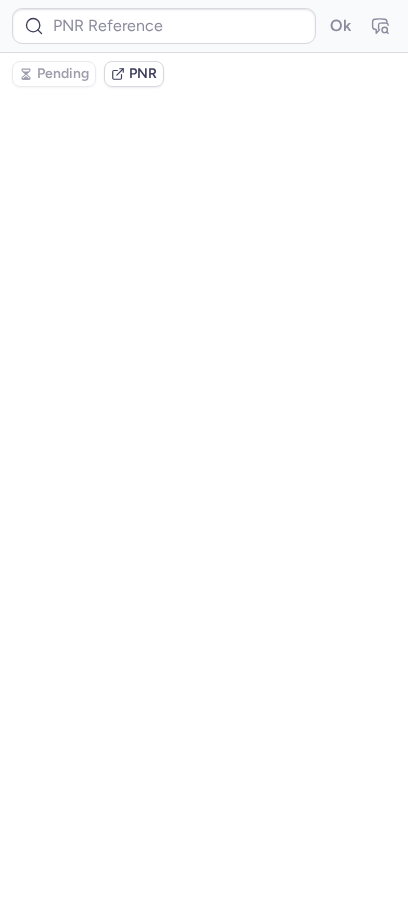 type on "CPAZX8" 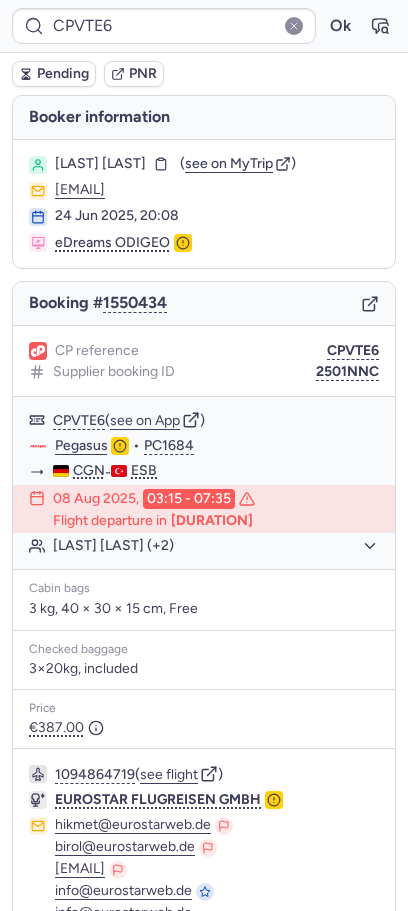 type on "CP8G9U" 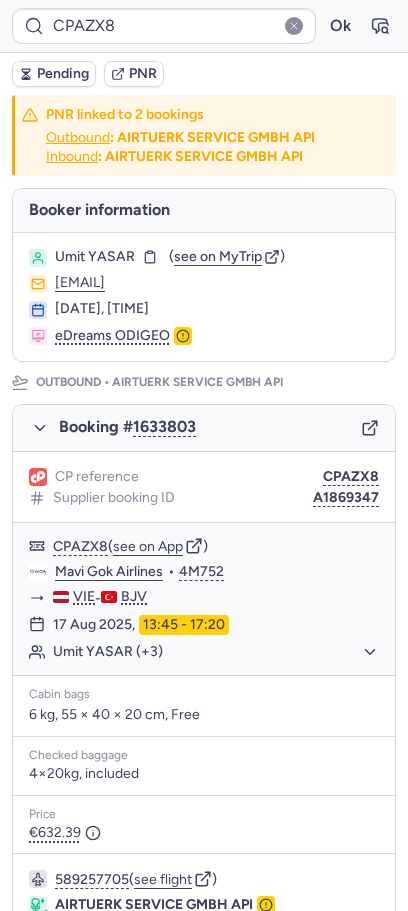 type on "CP8G9U" 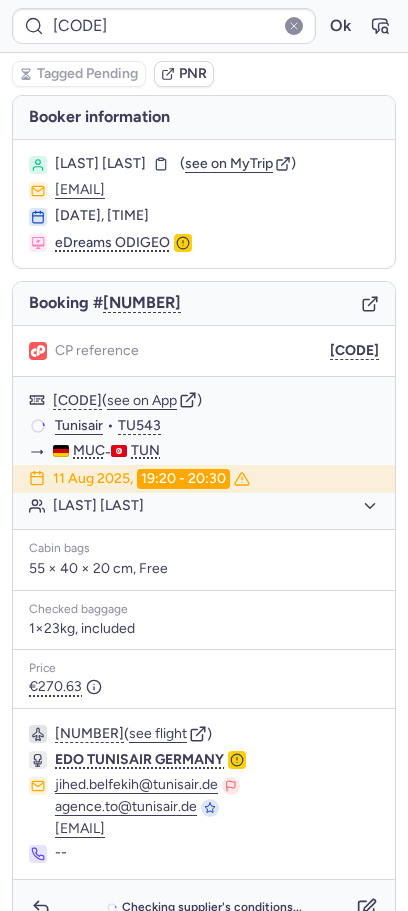 type on "CPKRKI" 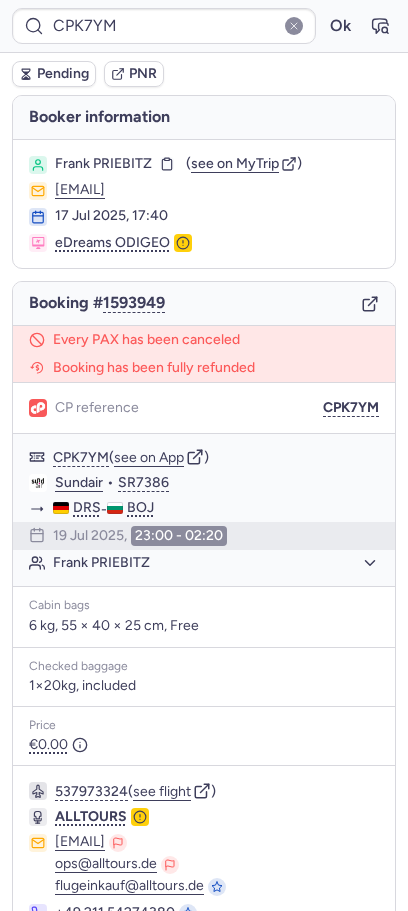 type on "CPVTE6" 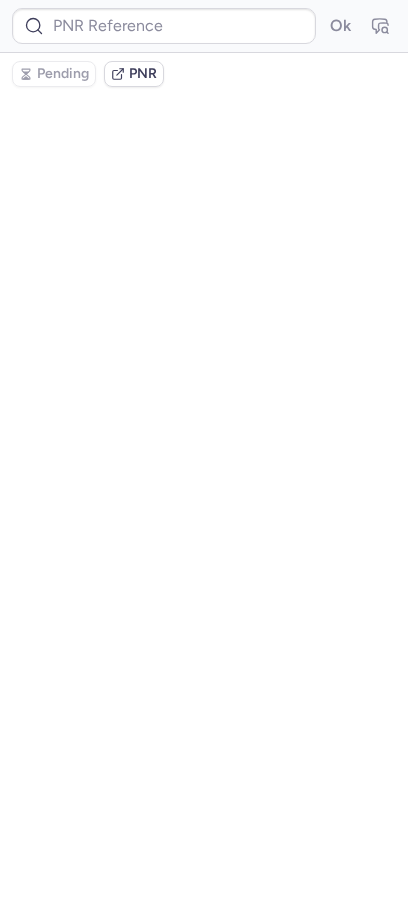type on "CPKRKI" 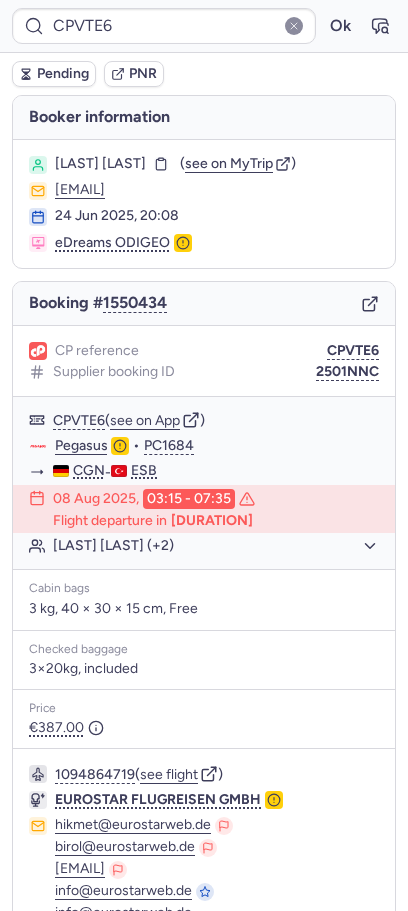 type on "CP5FA5" 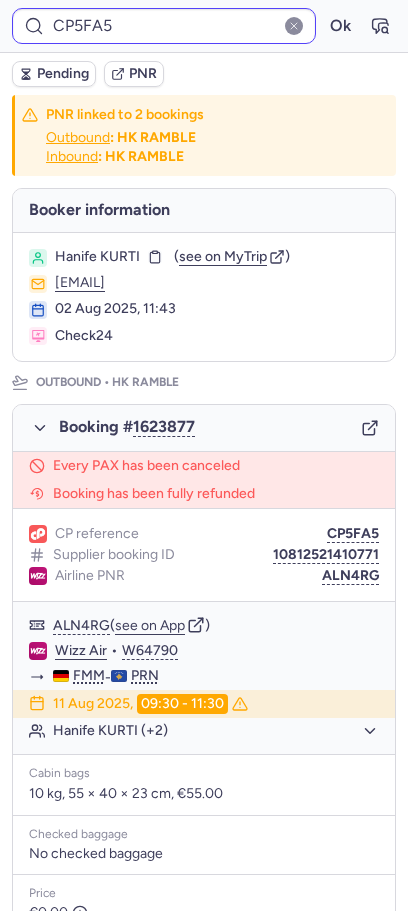 type on "CPMZLG" 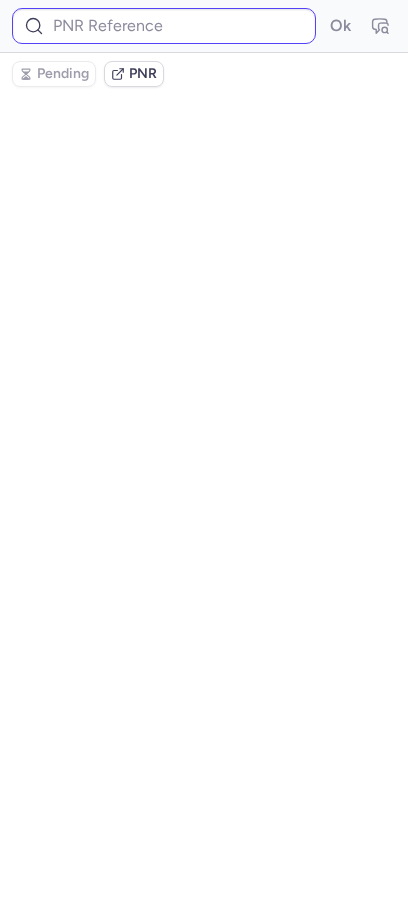type on "CPKRKI" 